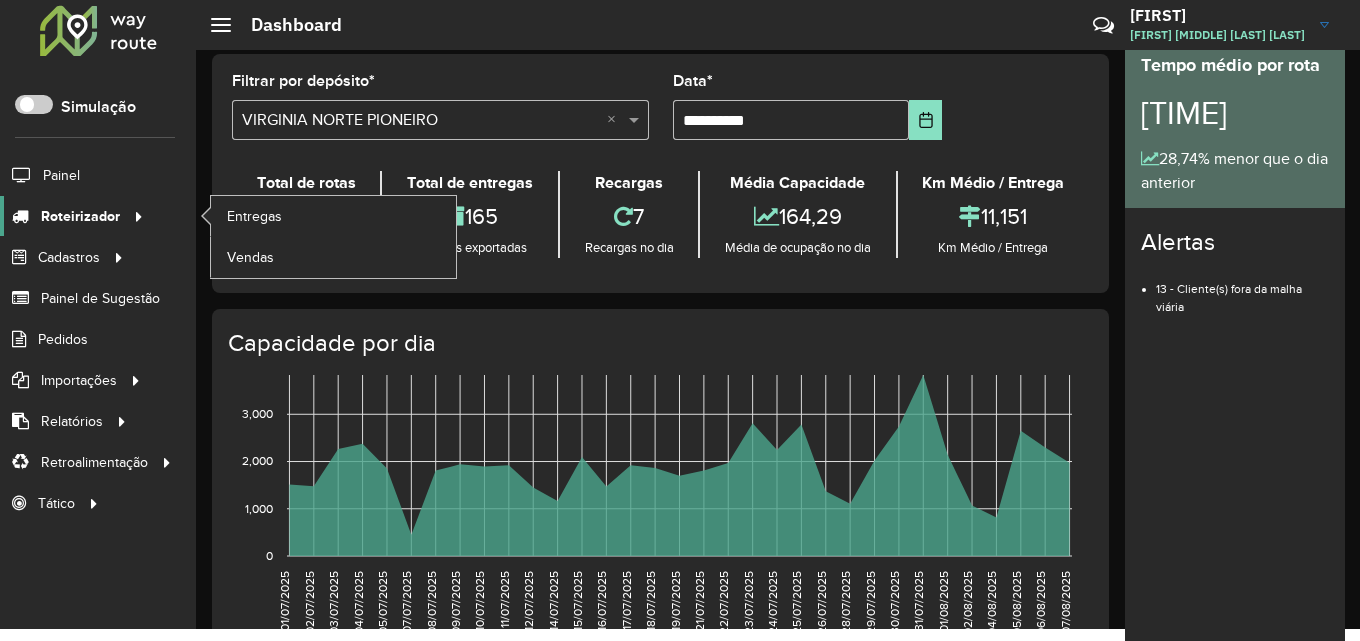 scroll, scrollTop: 12, scrollLeft: 0, axis: vertical 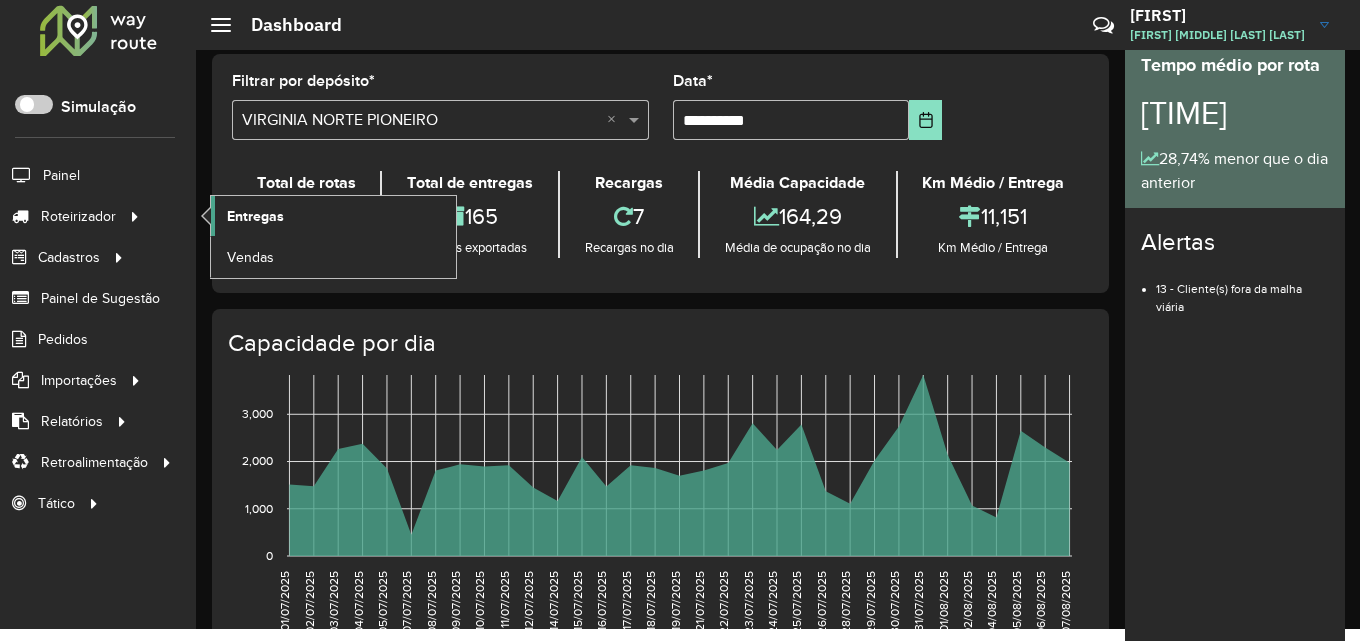 click on "Entregas" 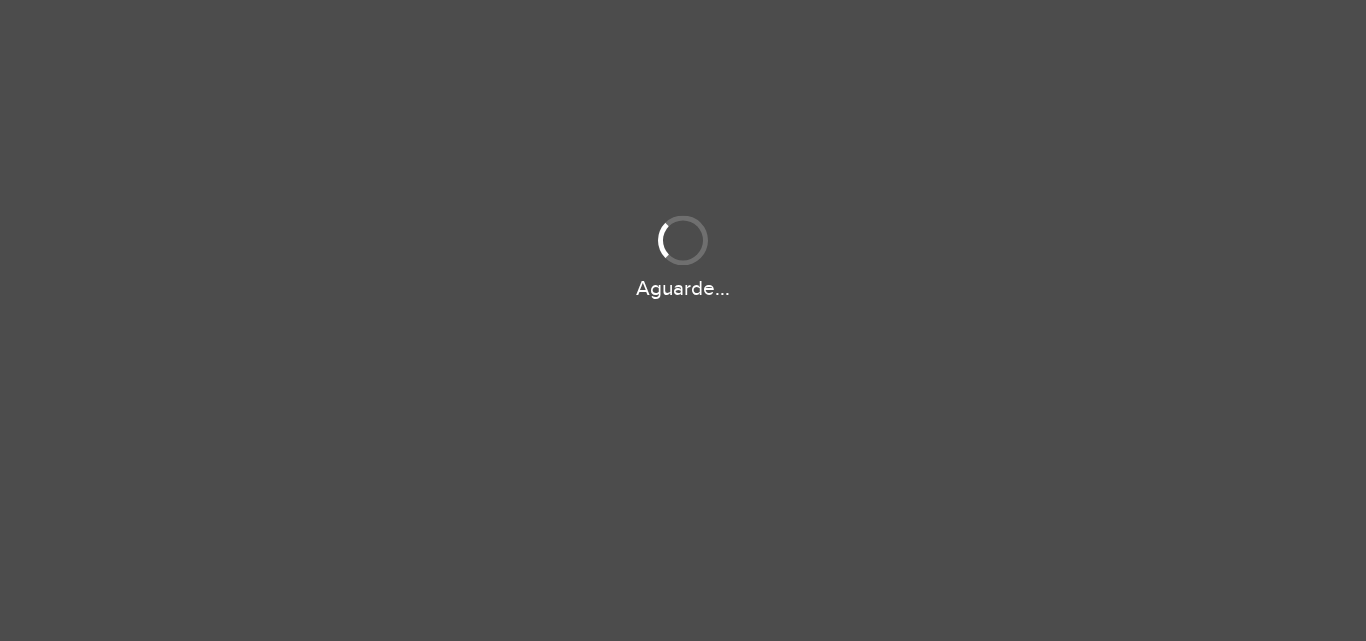 scroll, scrollTop: 0, scrollLeft: 0, axis: both 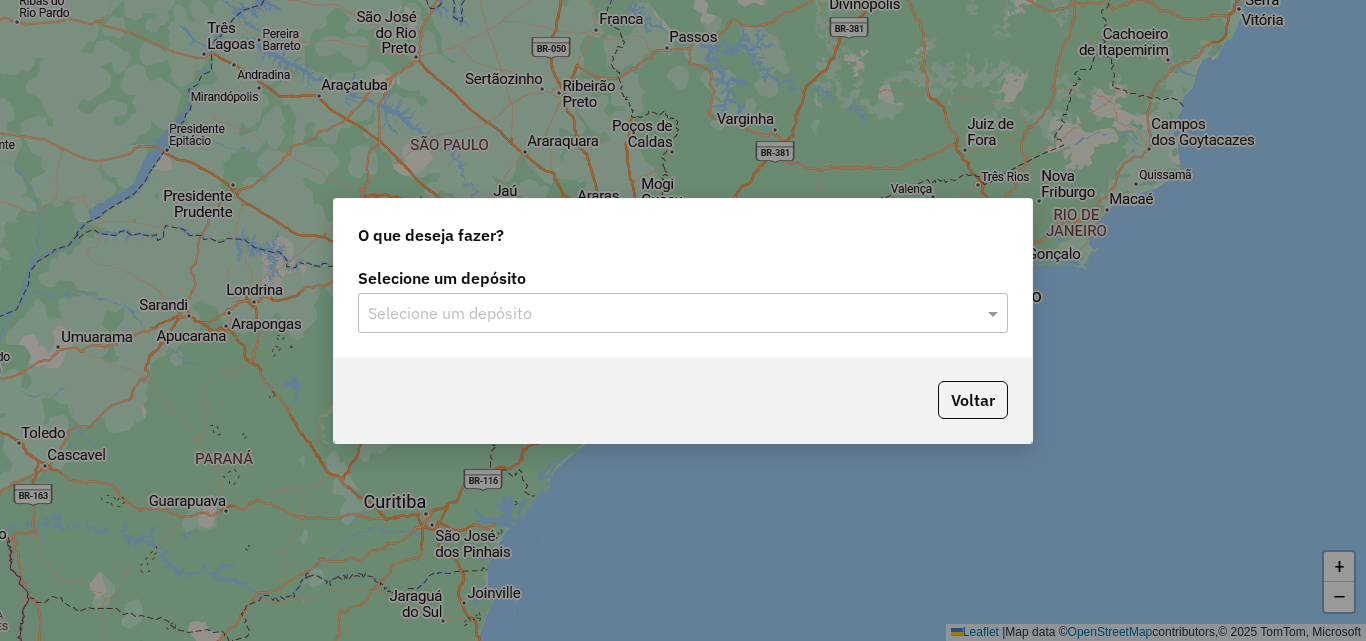 click 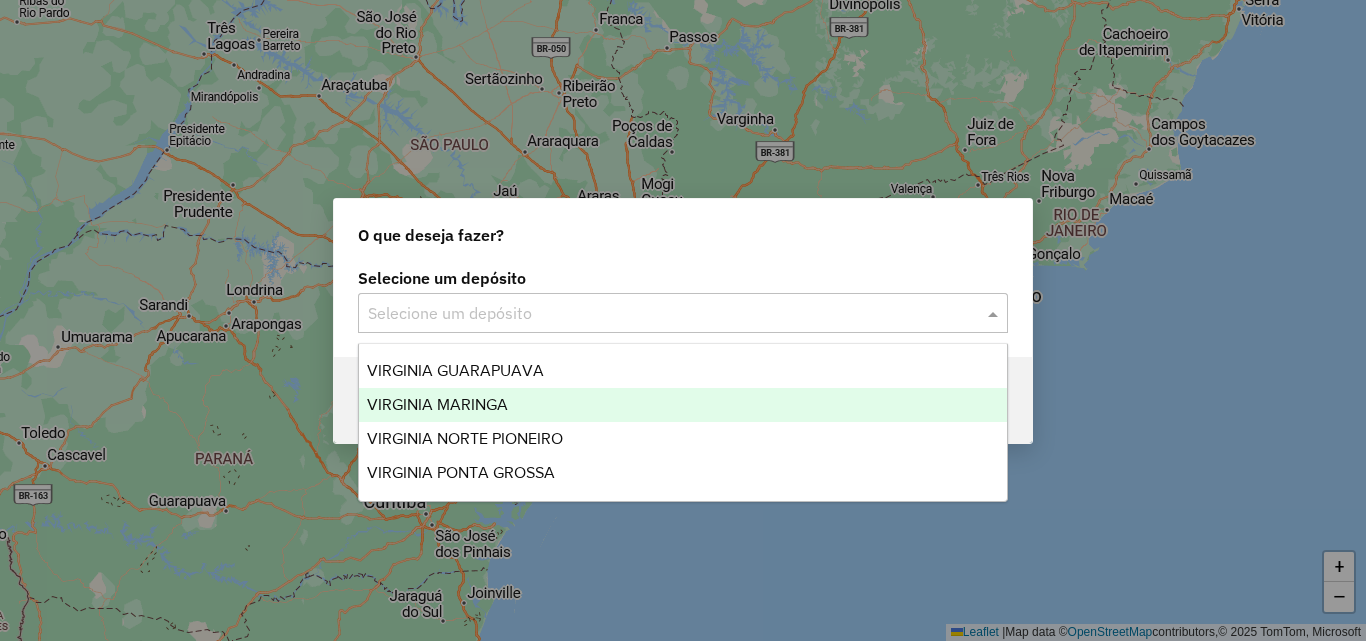 click on "VIRGINIA MARINGA" at bounding box center [437, 404] 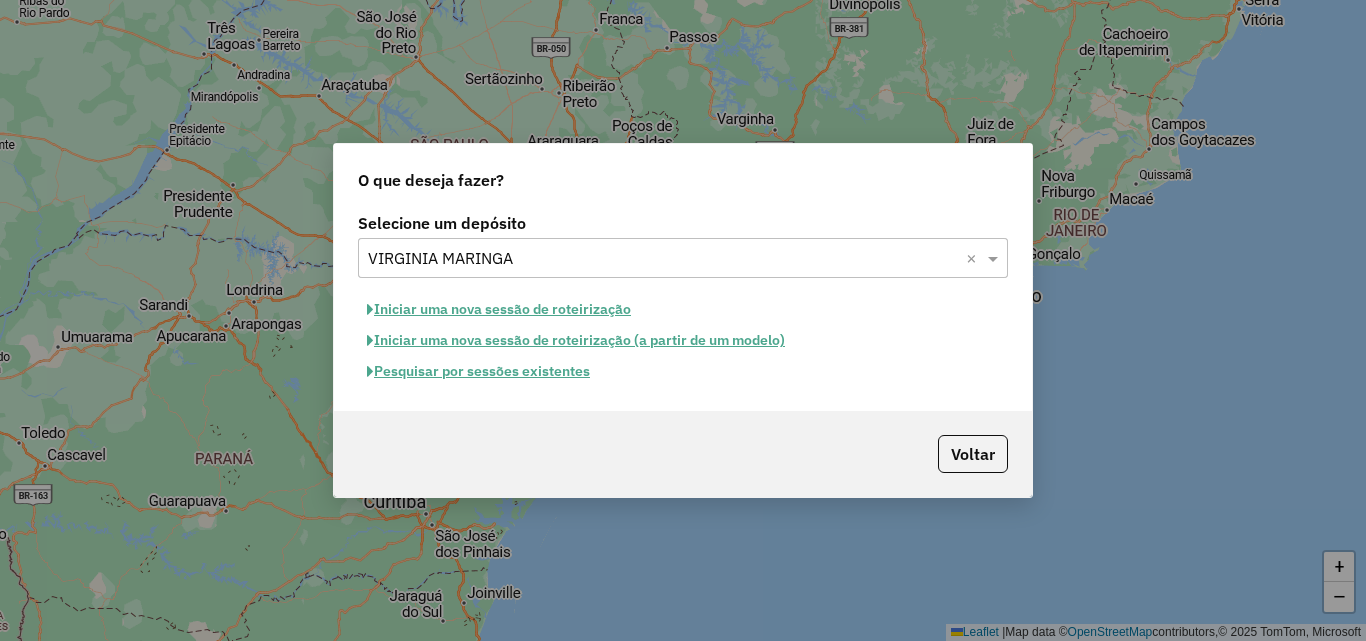 click on "Pesquisar por sessões existentes" 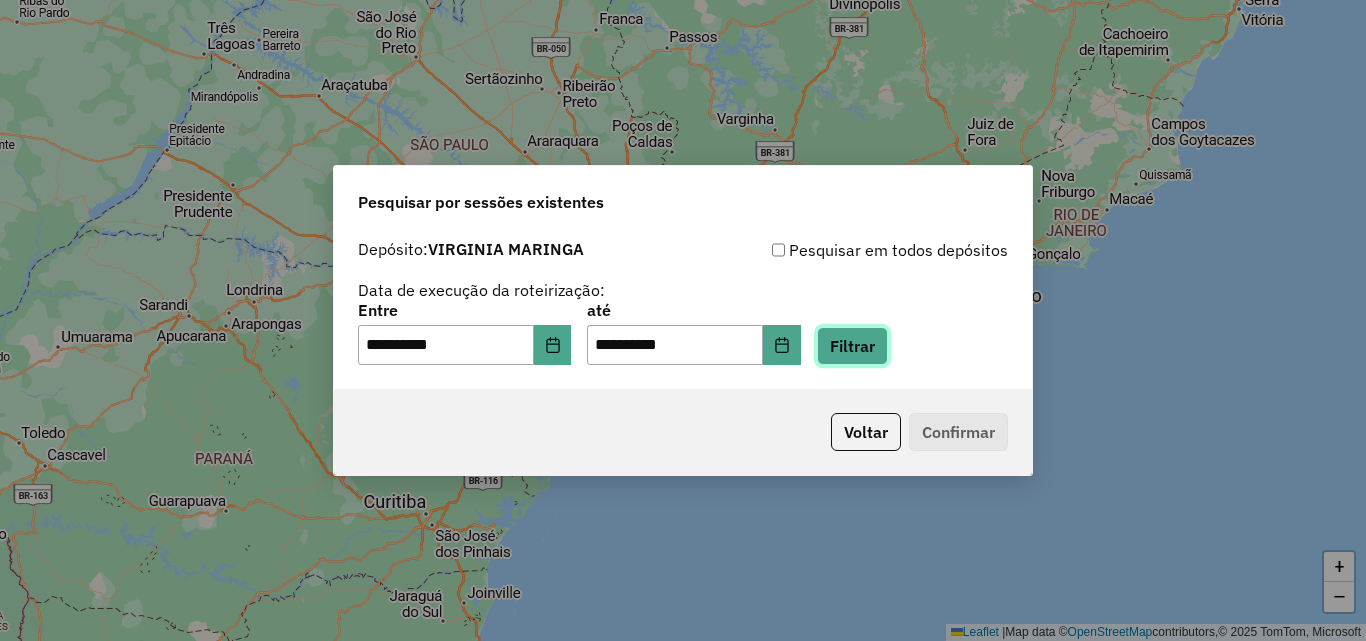click on "Filtrar" 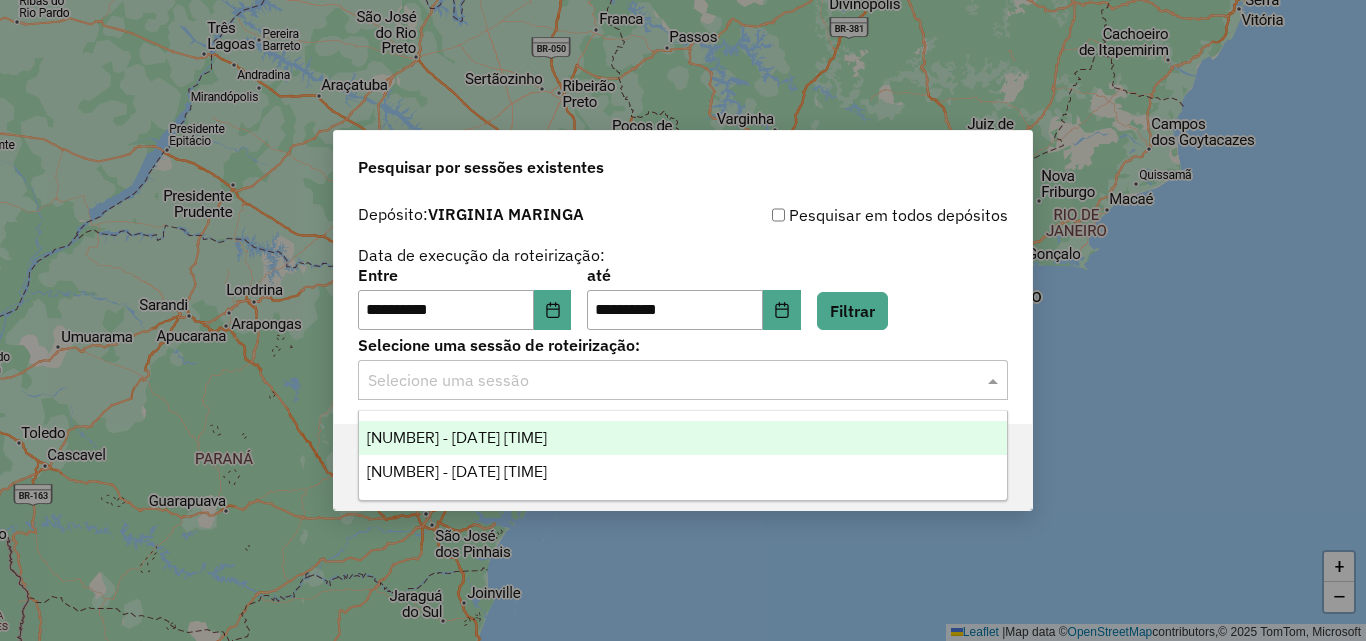 click 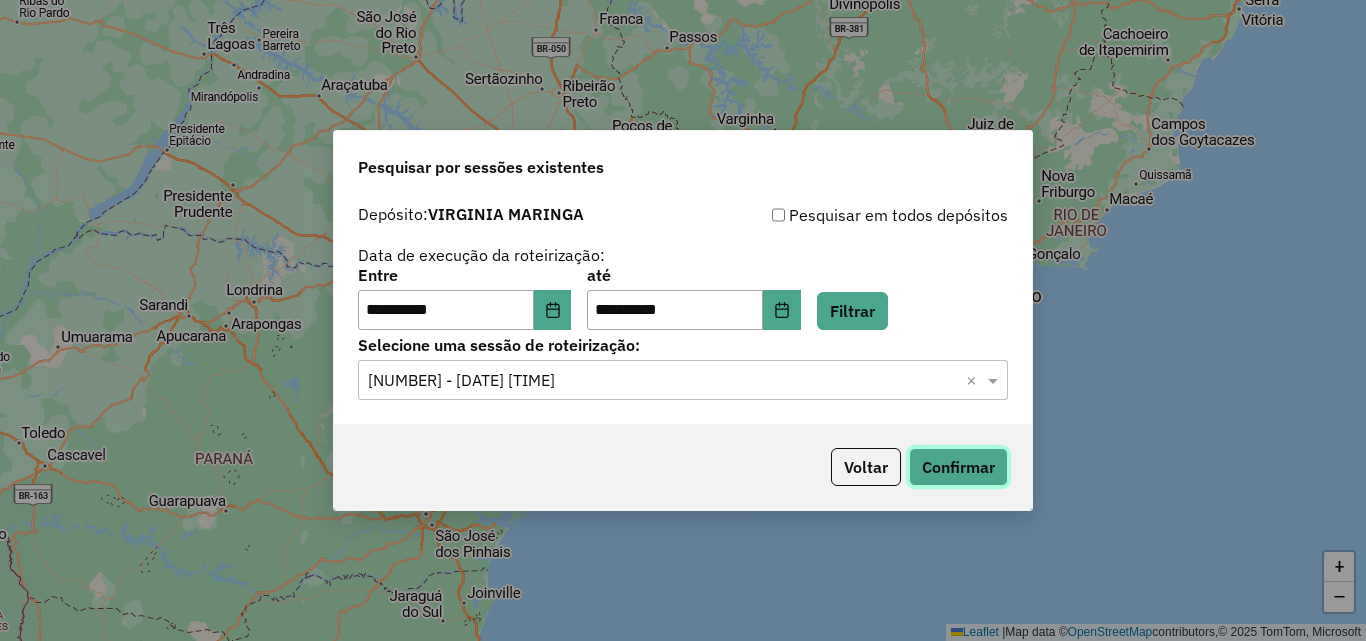 click on "Confirmar" 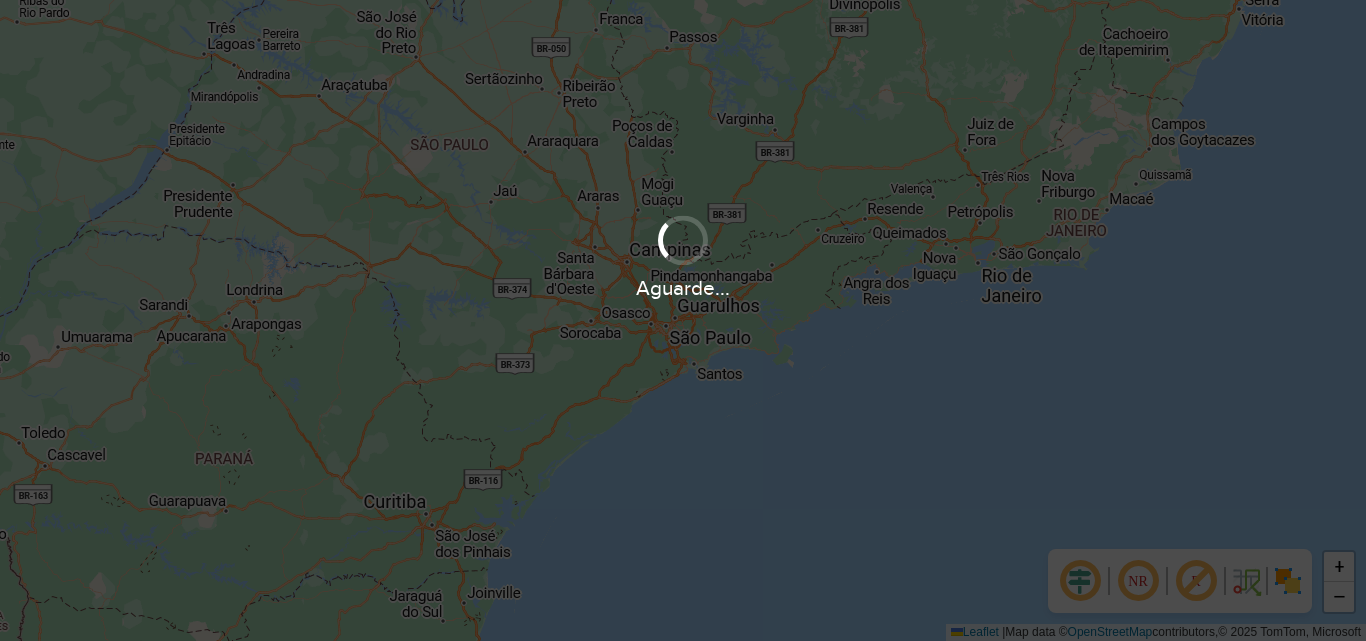 scroll, scrollTop: 0, scrollLeft: 0, axis: both 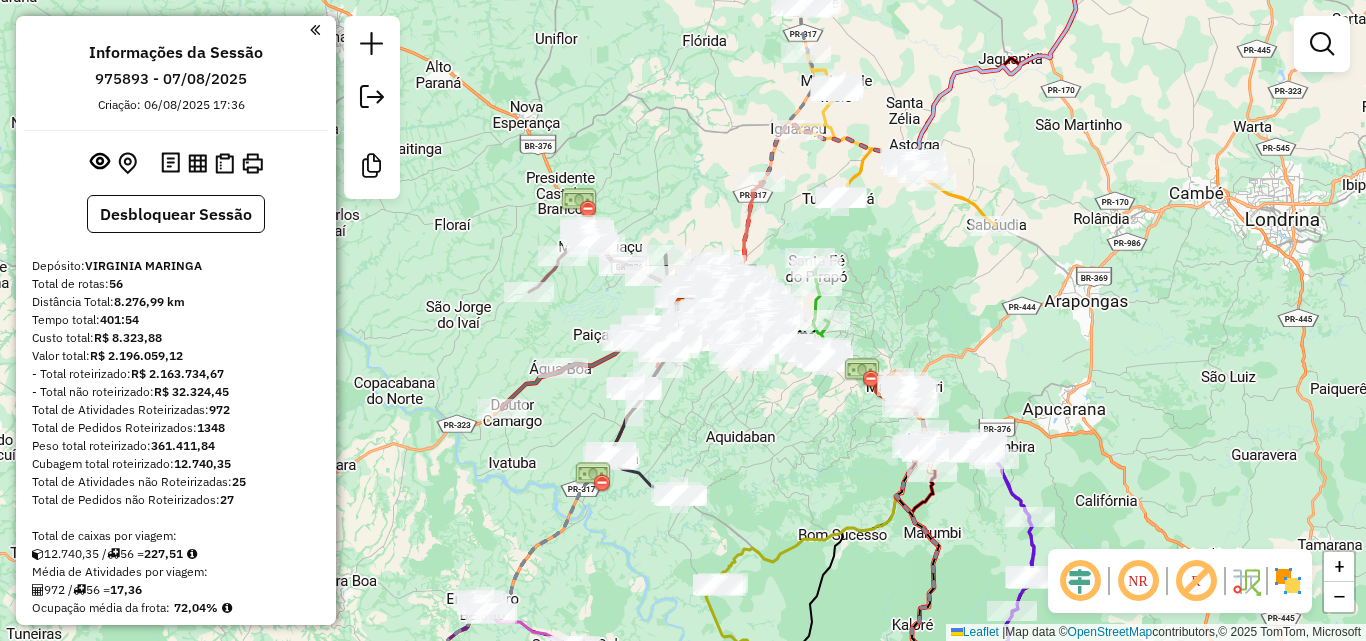 drag, startPoint x: 828, startPoint y: 458, endPoint x: 831, endPoint y: 448, distance: 10.440307 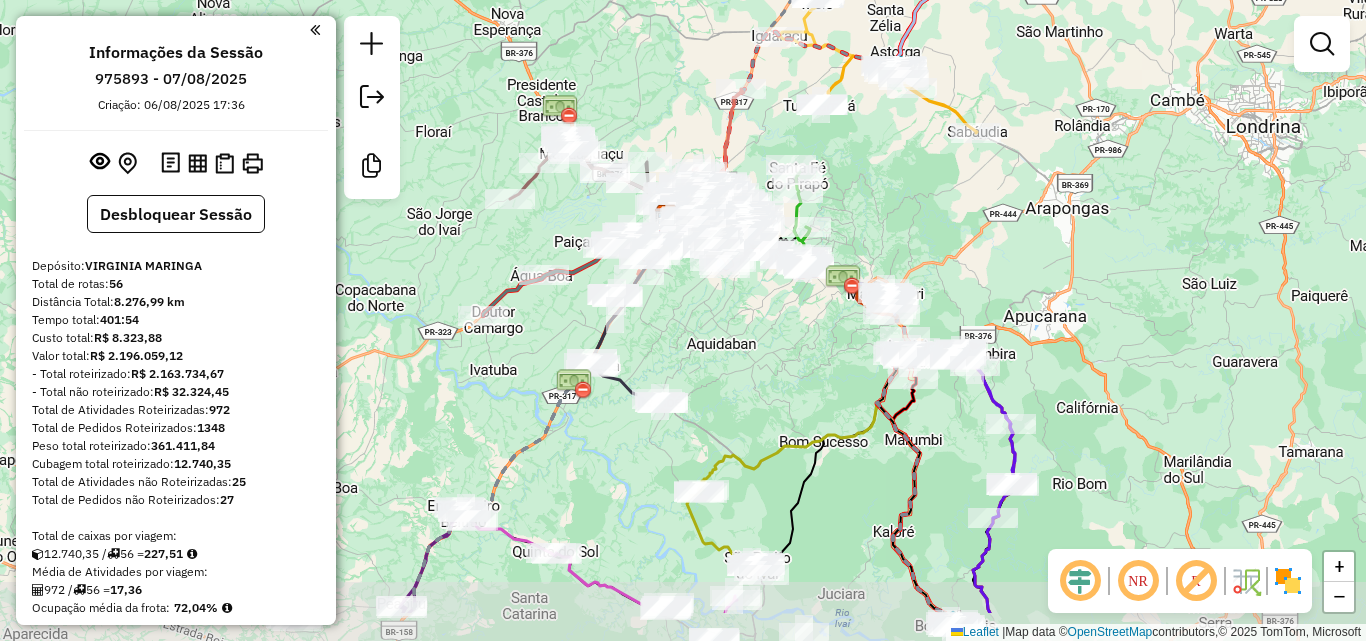 drag, startPoint x: 763, startPoint y: 455, endPoint x: 745, endPoint y: 363, distance: 93.74433 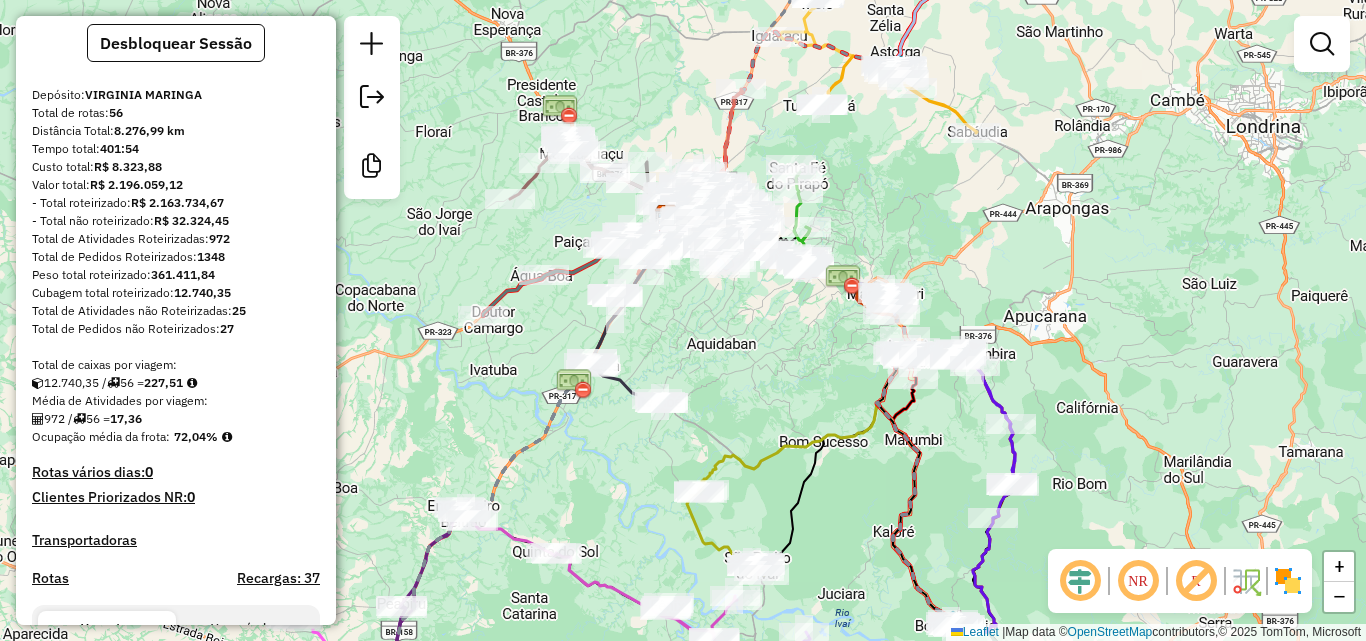 scroll, scrollTop: 400, scrollLeft: 0, axis: vertical 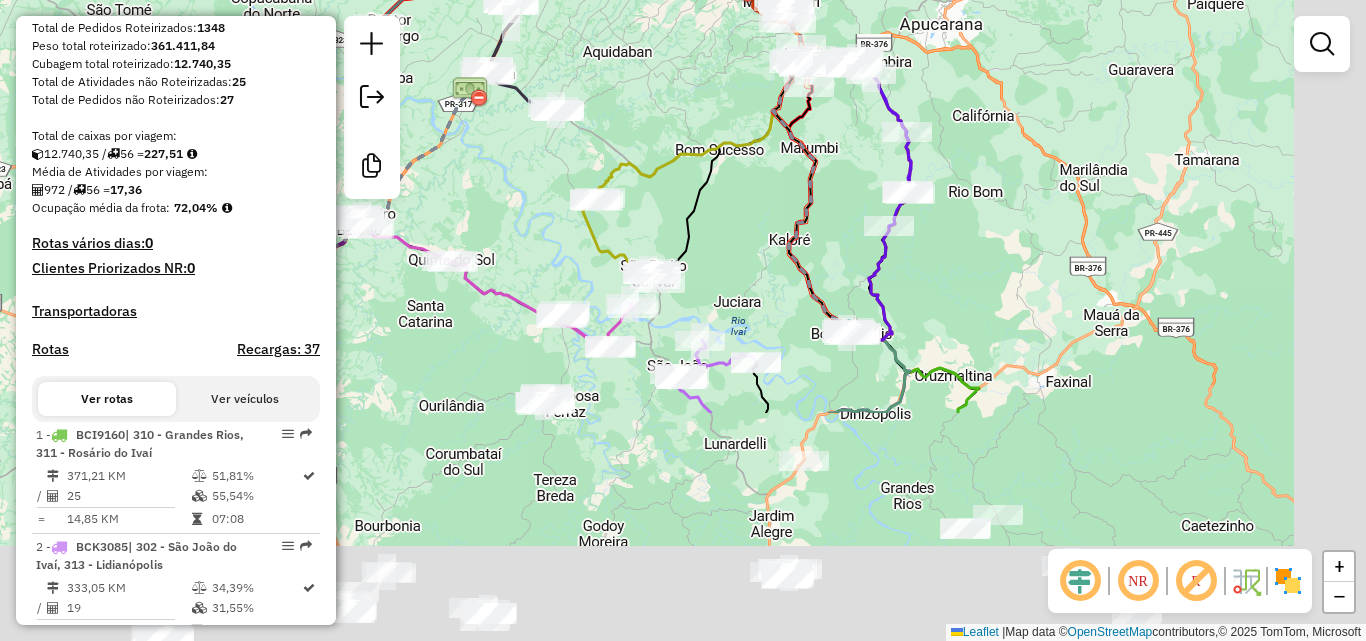 drag, startPoint x: 1175, startPoint y: 464, endPoint x: 1071, endPoint y: 172, distance: 309.96774 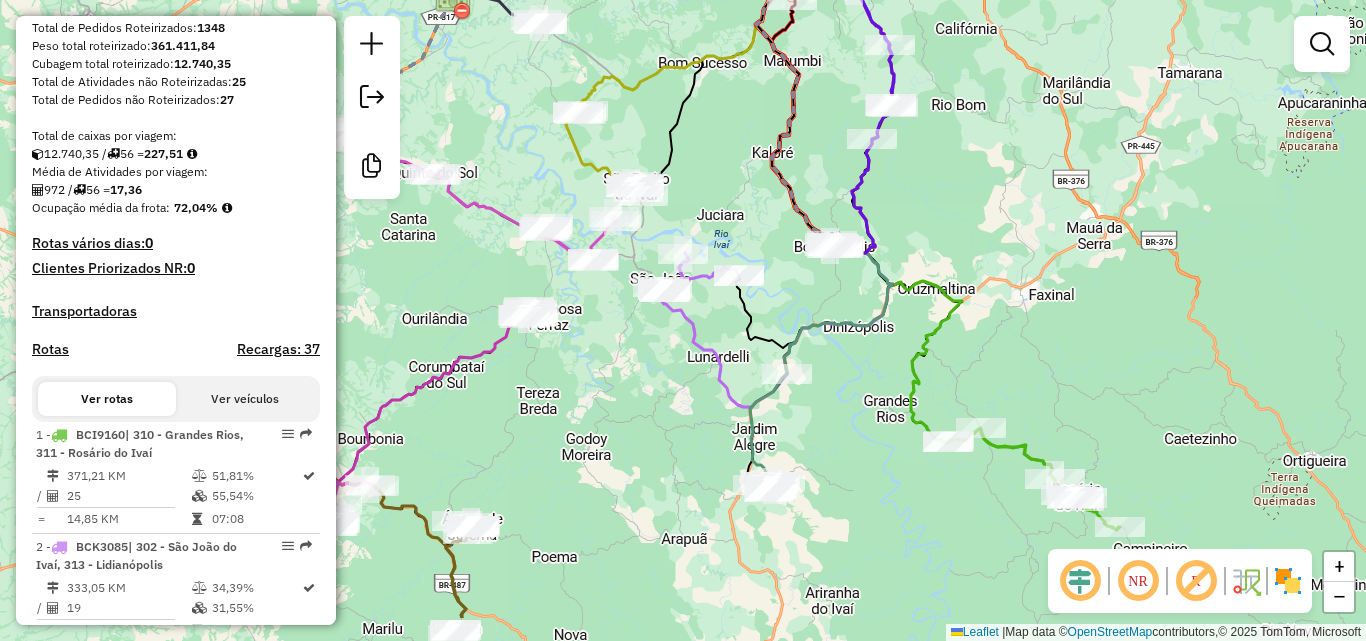 drag, startPoint x: 925, startPoint y: 453, endPoint x: 907, endPoint y: 363, distance: 91.78235 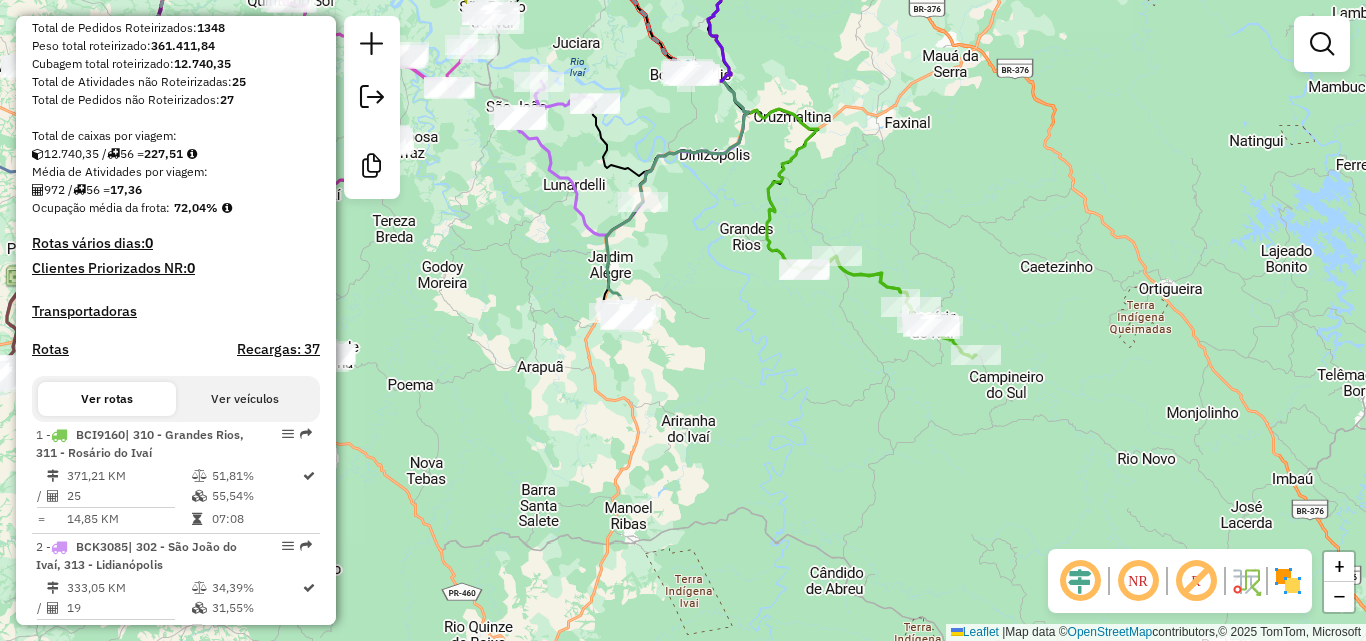 drag, startPoint x: 888, startPoint y: 484, endPoint x: 745, endPoint y: 315, distance: 221.38202 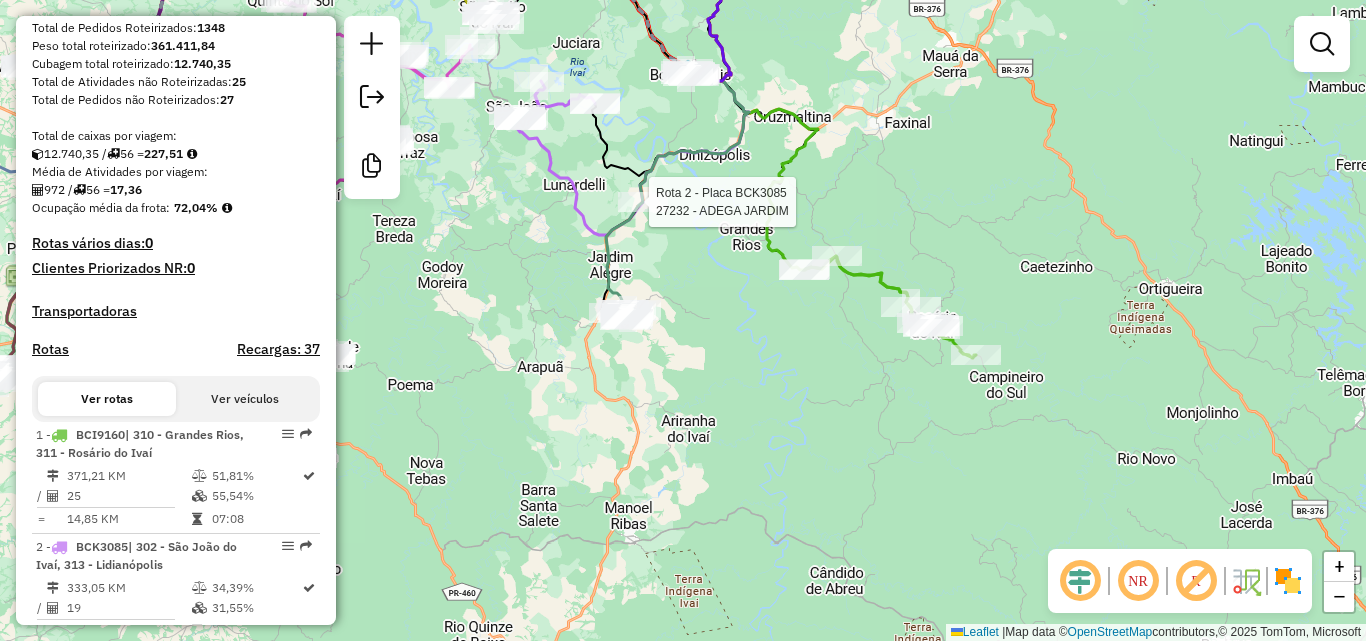 click 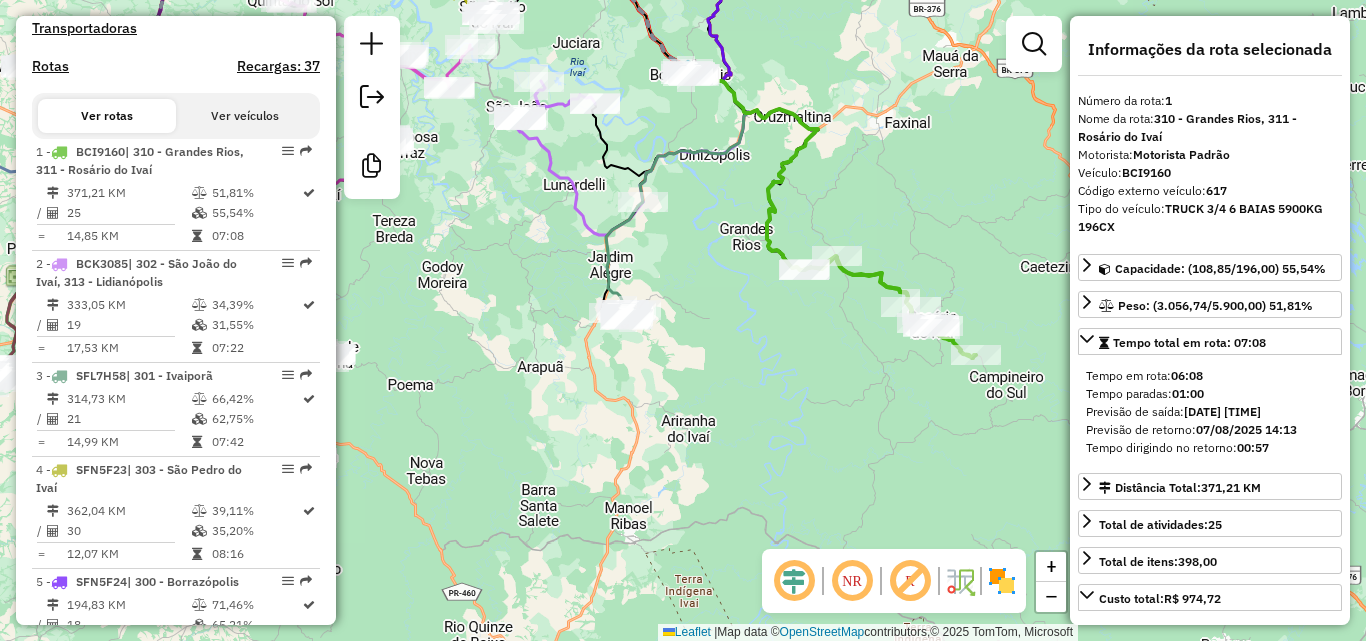 scroll, scrollTop: 806, scrollLeft: 0, axis: vertical 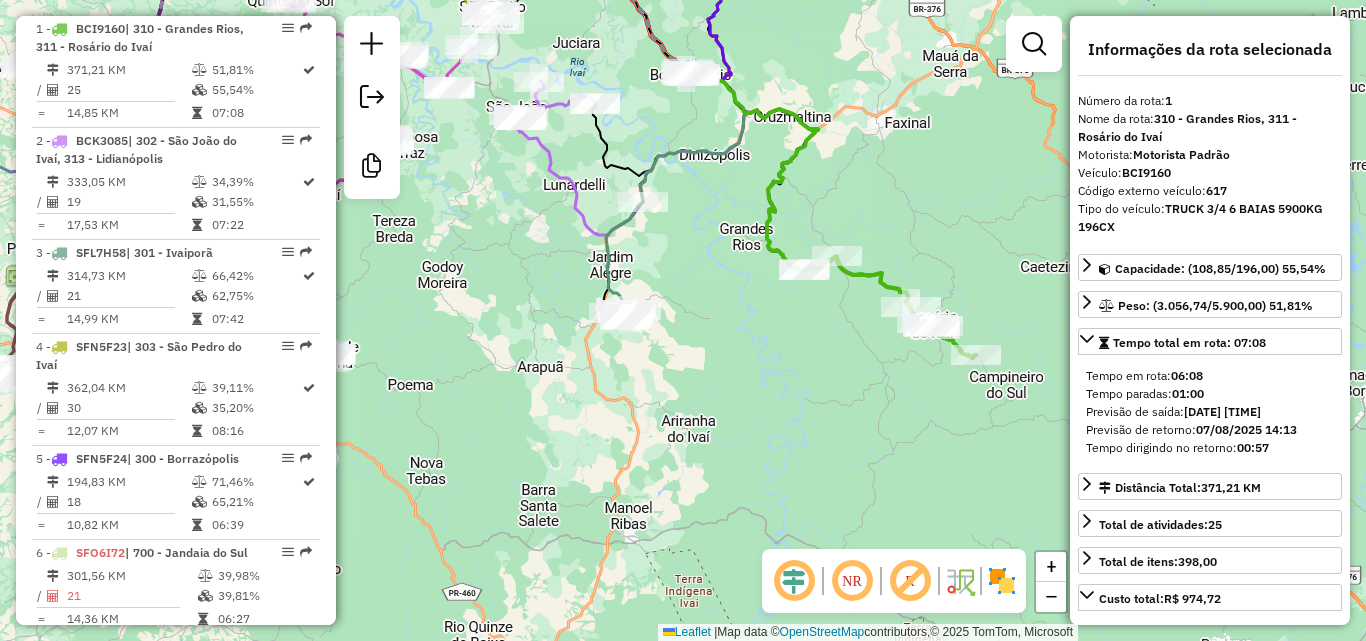 click 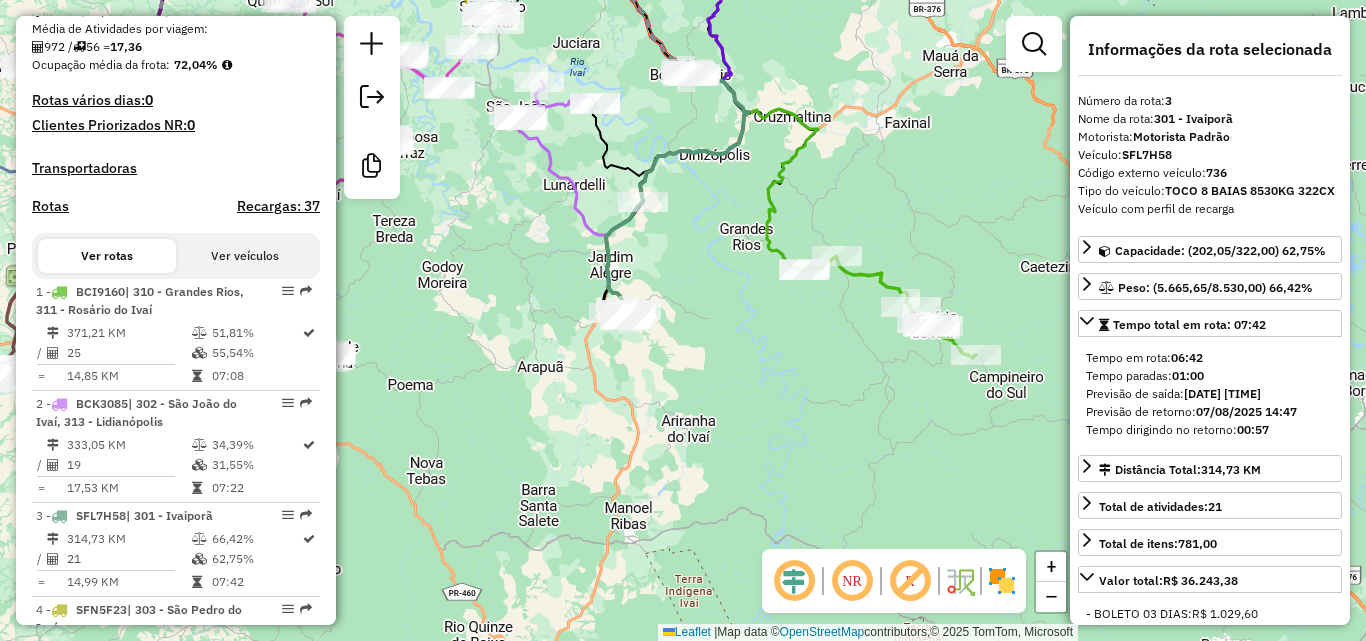 scroll, scrollTop: 530, scrollLeft: 0, axis: vertical 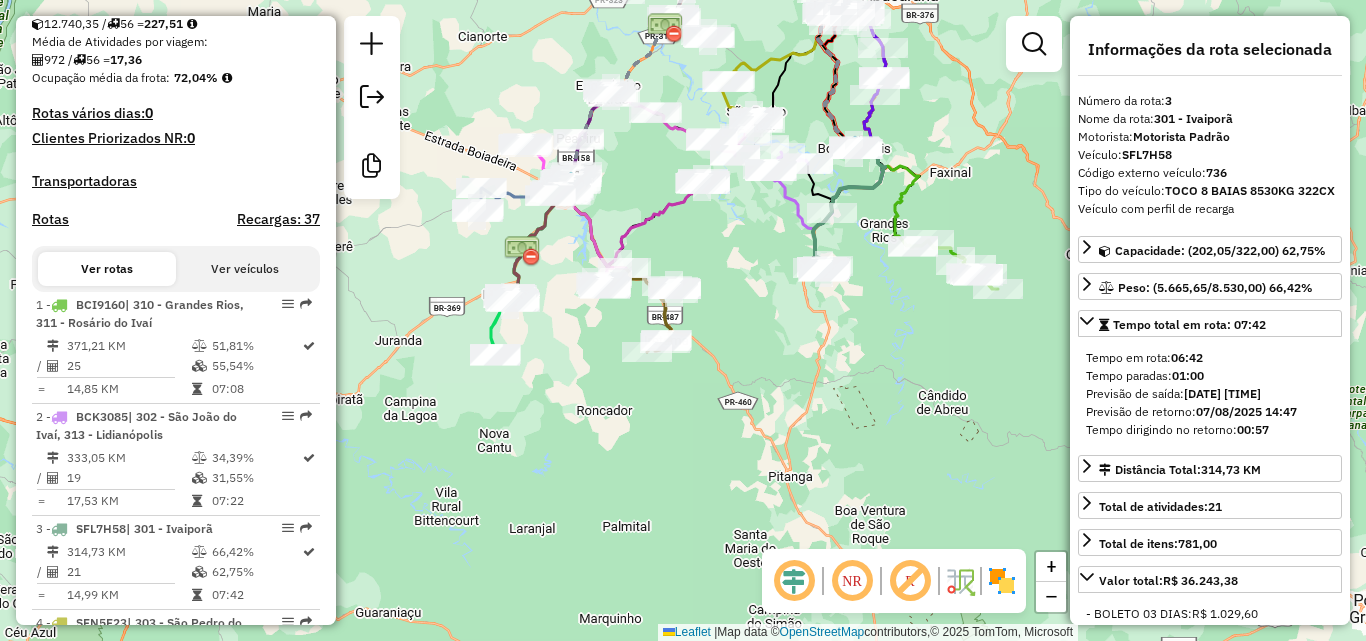 drag, startPoint x: 532, startPoint y: 413, endPoint x: 669, endPoint y: 470, distance: 148.38463 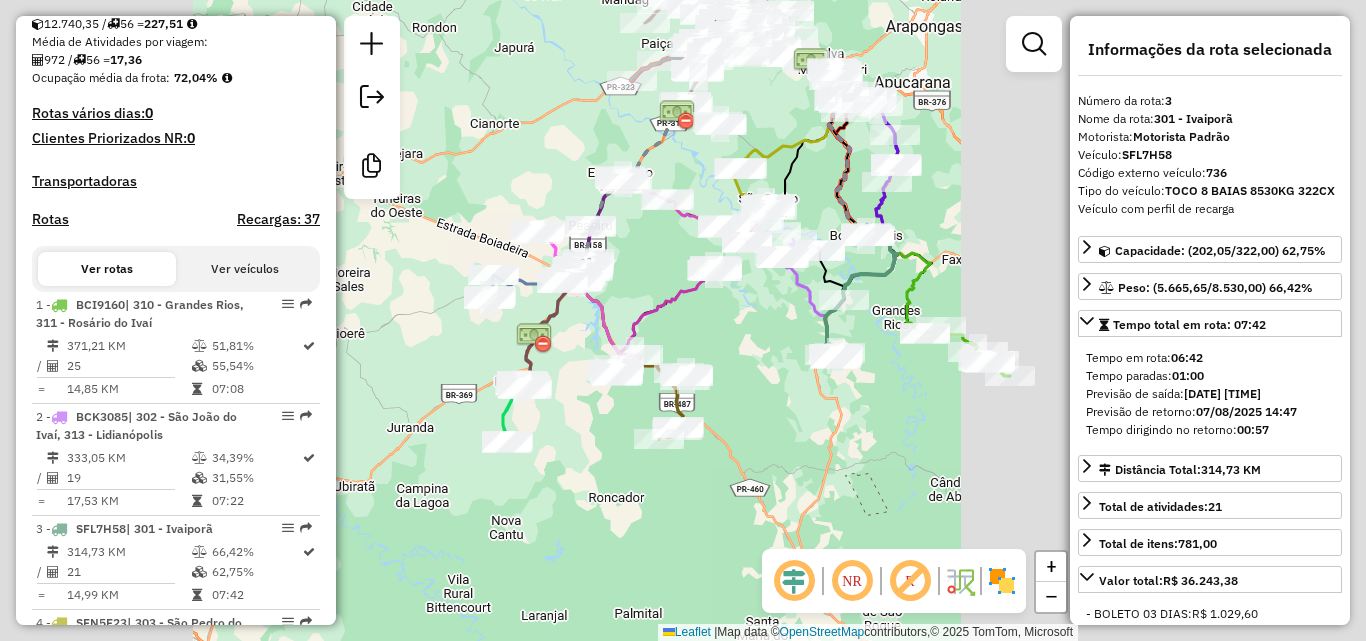 click on "Rota [NUMBER] - Placa [PLATE] [NUMBER] - [LAST_NAME] [LAST_NAME] [LAST_NAME] [LAST_NAME] de atendimento Grade de atendimento Capacidade Transportadoras Veículos Cliente Pedidos Rotas Selecione os dias de semana para filtrar as janelas de atendimento Seg Ter Qua Qui Sex Sáb Dom Informe o período da janela de atendimento: De: Até: Filtrar exatamente a janela do cliente Considerar janela de atendimento padrão Selecione os dias de semana para filtrar as grades de atendimento Seg Ter Qua Qui Sex Sáb Dom Considerar clientes sem dia de atendimento cadastrado Clientes fora do dia de atendimento selecionado Filtrar as atividades entre os valores definidos abaixo: Peso mínimo: Peso máximo: Cubagem mínima: Cubagem máxima: De: Até: Filtrar as atividades entre o tempo de atendimento definido abaixo: De: Até: Considerar capacidade total dos clientes não roteirizados Transportadora: Selecione um ou mais itens Tipo de veículo: Selecione um ou mais itens Veículo: Selecione um ou mais itens De:" 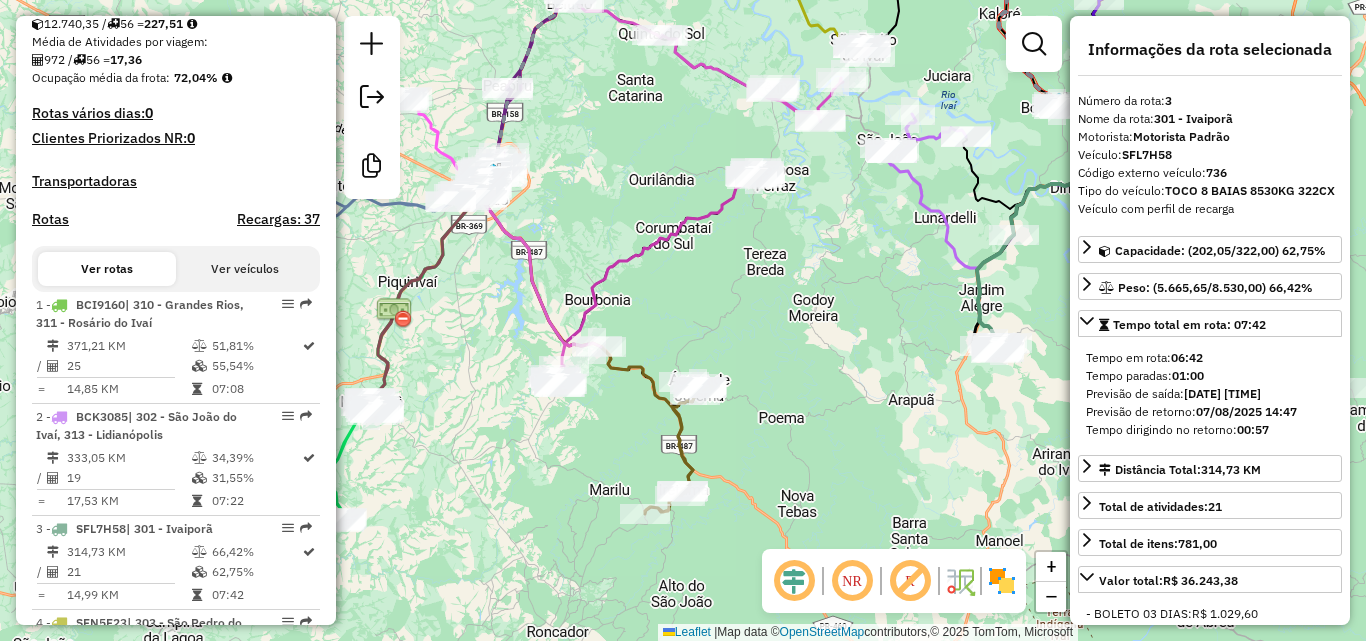 drag, startPoint x: 749, startPoint y: 378, endPoint x: 760, endPoint y: 337, distance: 42.44997 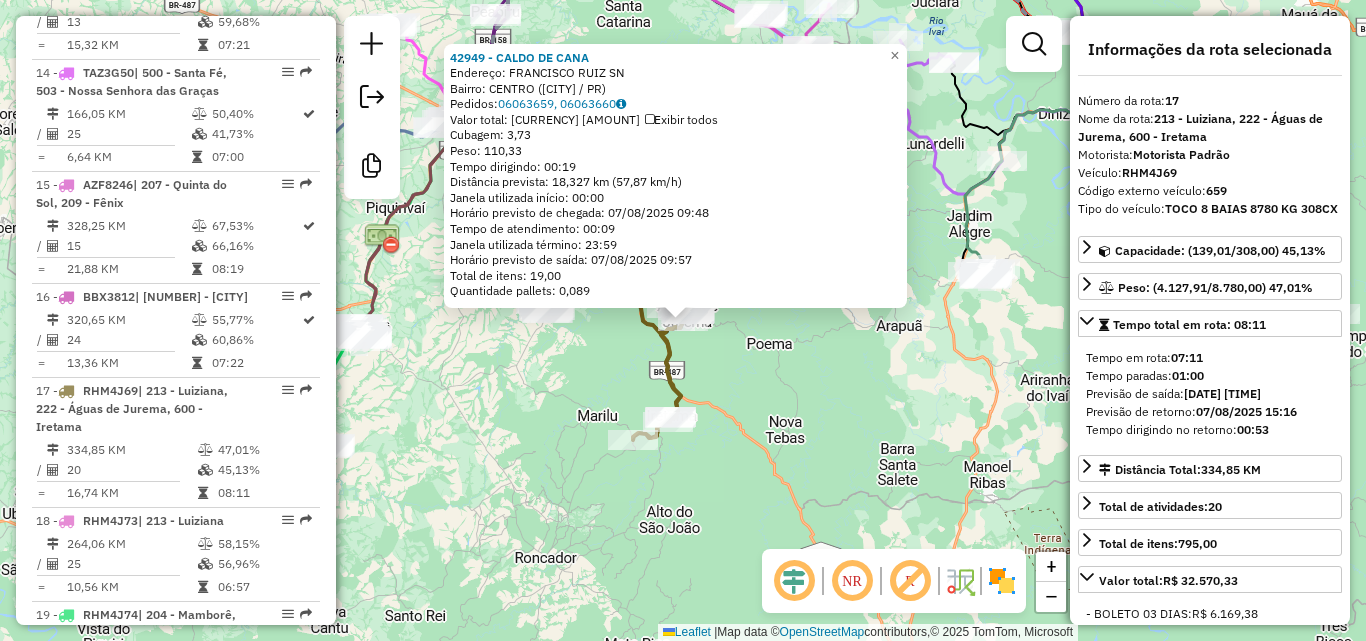 scroll, scrollTop: 2526, scrollLeft: 0, axis: vertical 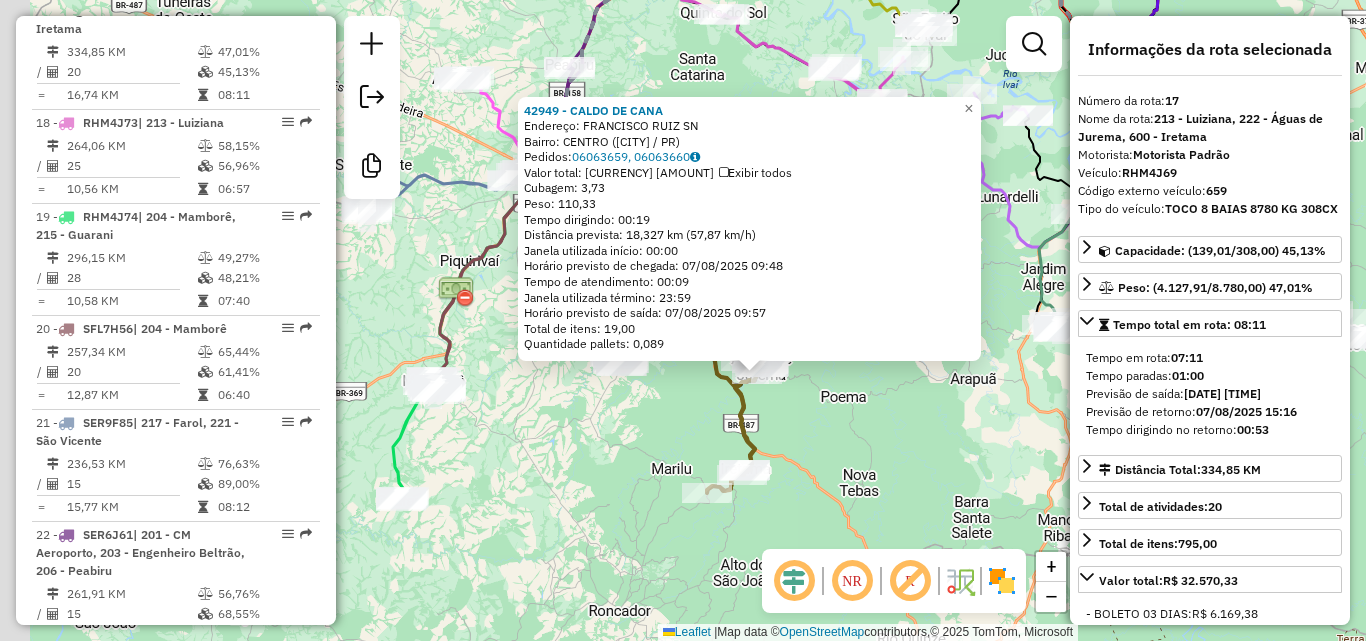 drag, startPoint x: 543, startPoint y: 415, endPoint x: 617, endPoint y: 468, distance: 91.02197 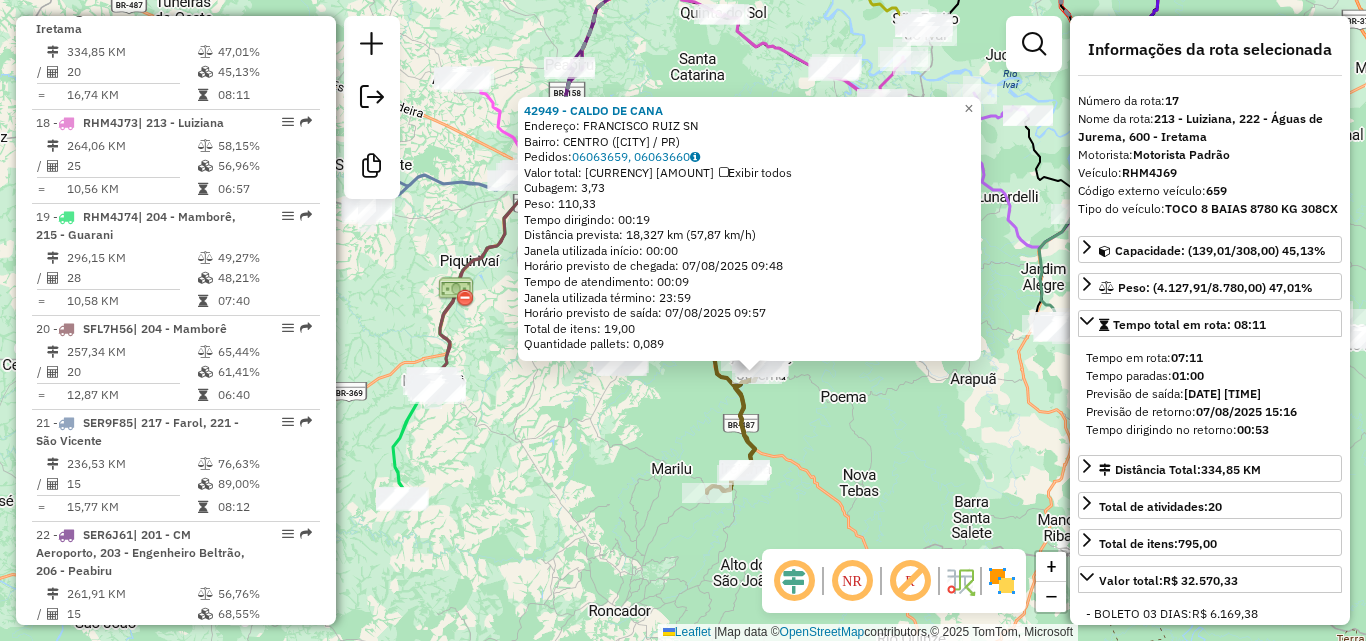 click on "[NUMBER] - [NUMBER] - [LAST_NAME] [LAST_NAME] Endereço: [LAST_NAME] [LAST_NAME] SN Bairro: CENTRO ([CITY] / PR) Pedidos: [ORDER_ID], [ORDER_ID] Valor total: [CURRENCY] [AMOUNT] Exibir todos Cubagem: [CUBAGE] Peso: [WEIGHT] Tempo dirigindo: [TIME] Distância prevista: [DISTANCE] km ([SPEED] km/h) Janela utilizada início: [TIME] Horário previsto de chegada: [DATE] [TIME] Tempo de atendimento: [TIME] Janela utilizada término: [TIME] Horário previsto de saída: [DATE] [TIME] Total de itens: [ITEMS] Quantidade pallets: [PALLETS] × Janela de atendimento Grade de atendimento Capacidade Transportadoras Veículos Cliente Pedidos Rotas Selecione os dias de semana para filtrar as janelas de atendimento Seg Ter Qua Qui Sex Sáb Dom Informe o período da janela de atendimento: De: Até: Filtrar exatamente a janela do cliente Considerar janela de atendimento padrão Seg Ter Qua Qui Sex Sáb Dom Considerar clientes sem dia de atendimento cadastrado +" 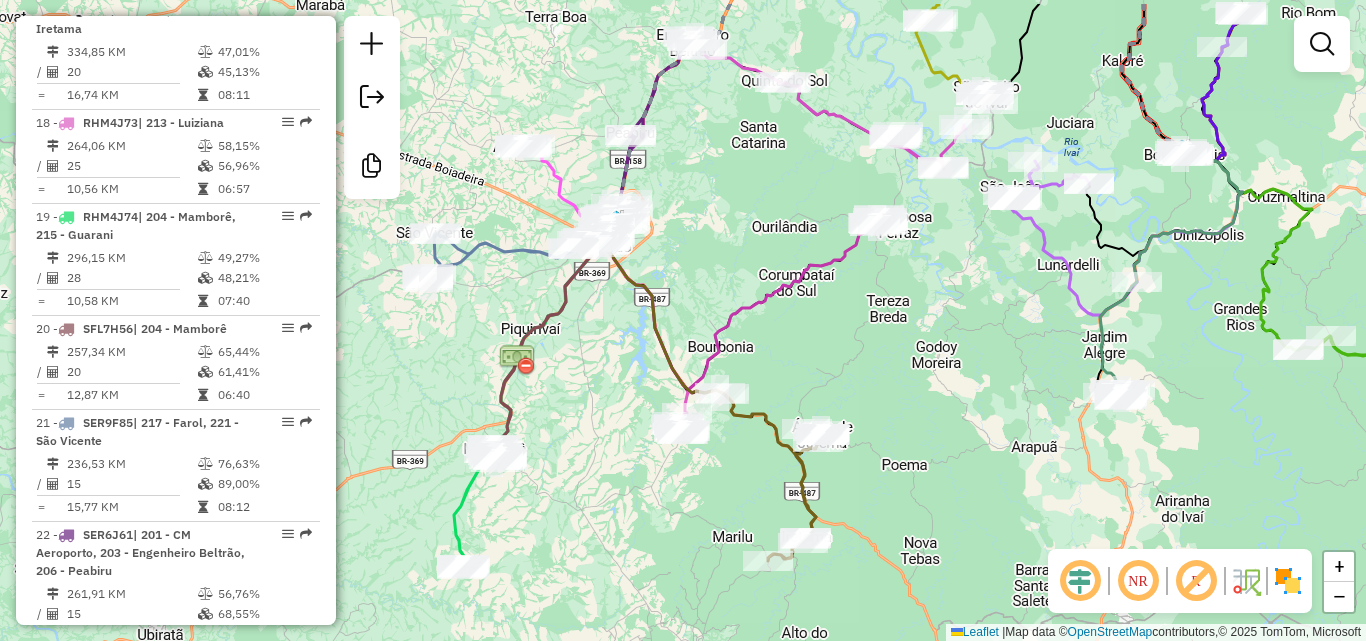 drag, startPoint x: 547, startPoint y: 402, endPoint x: 608, endPoint y: 470, distance: 91.350975 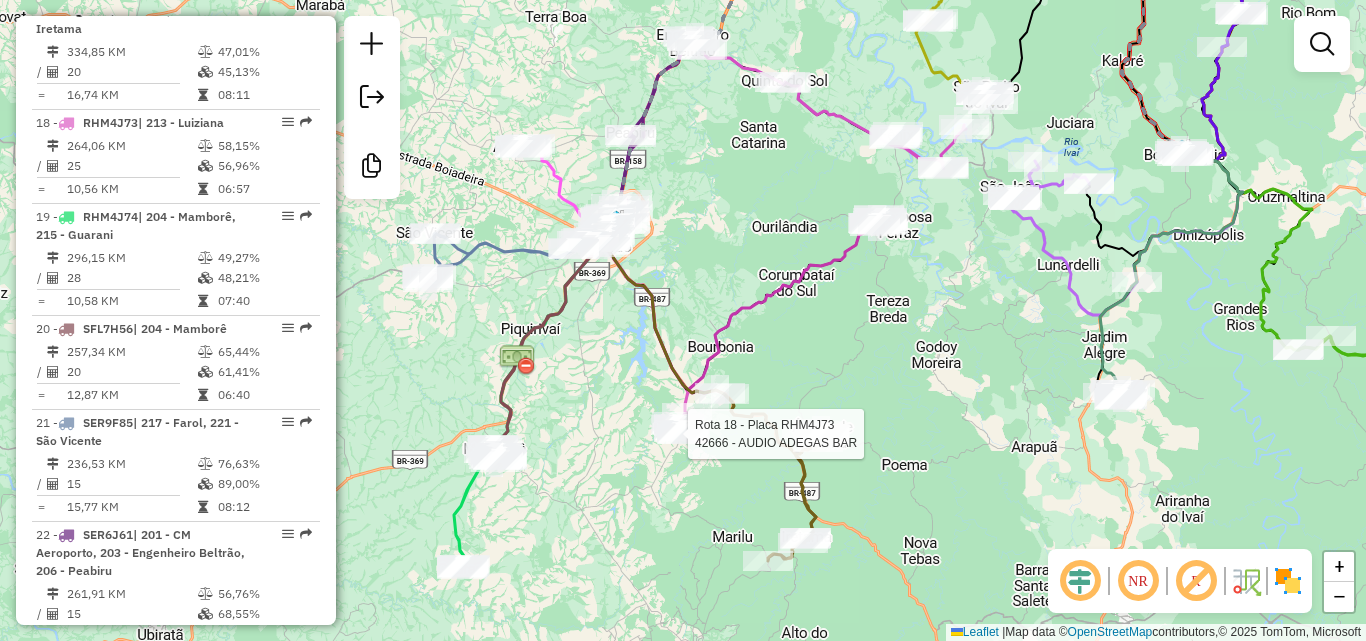 select on "**********" 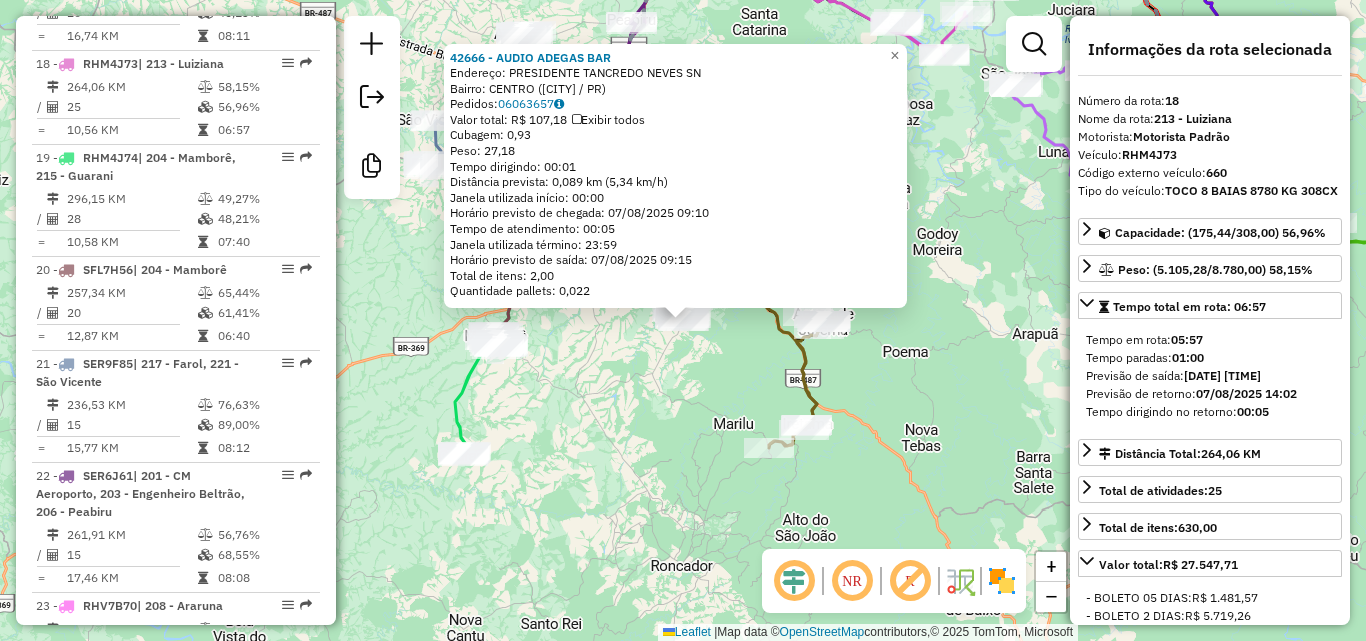scroll, scrollTop: 2656, scrollLeft: 0, axis: vertical 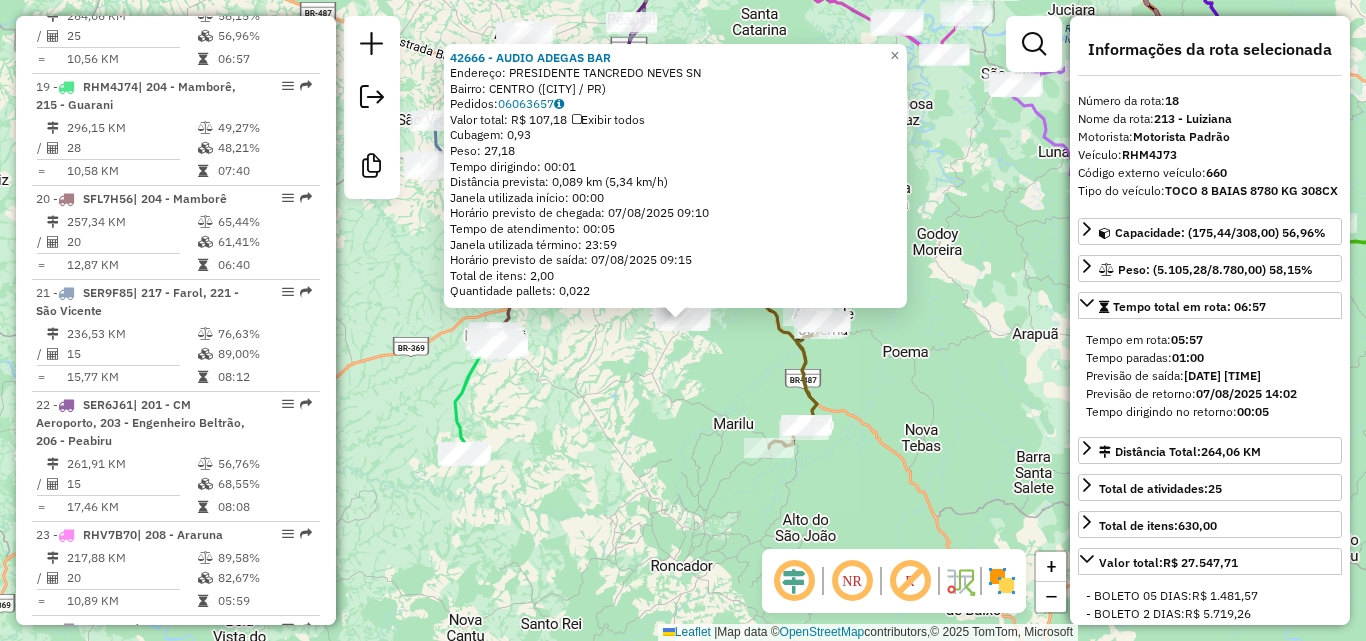 click on "[NUMBER] - [LAST_NAME] [LAST_NAME] Endereço: [LAST_NAME] [LAST_NAME] SN Bairro: CENTRO ([CITY] / PR) Pedidos: [ORDER_ID] Valor total: [CURRENCY] [AMOUNT] Exibir todos Cubagem: [CUBAGE] Peso: [WEIGHT] Tempo dirigindo: [TIME] Distância prevista: [DISTANCE] km ([SPEED] km/h) Janela utilizada início: [TIME] Horário previsto de chegada: [DATE] [TIME] Tempo de atendimento: [TIME] Janela utilizada término: [TIME] Horário previsto de saída: [DATE] [TIME] Total de itens: [ITEMS] Quantidade pallets: [PALLETS] × Janela de atendimento Grade de atendimento Capacidade Transportadoras Veículos Cliente Pedidos Rotas Selecione os dias de semana para filtrar as janelas de atendimento Seg Ter Qua Qui Sex Sáb Dom Informe o período da janela de atendimento: De: Até: Filtrar exatamente a janela do cliente Considerar janela de atendimento padrão Seg Ter Qua Qui Sex Sáb Dom Considerar clientes sem dia de atendimento cadastrado" 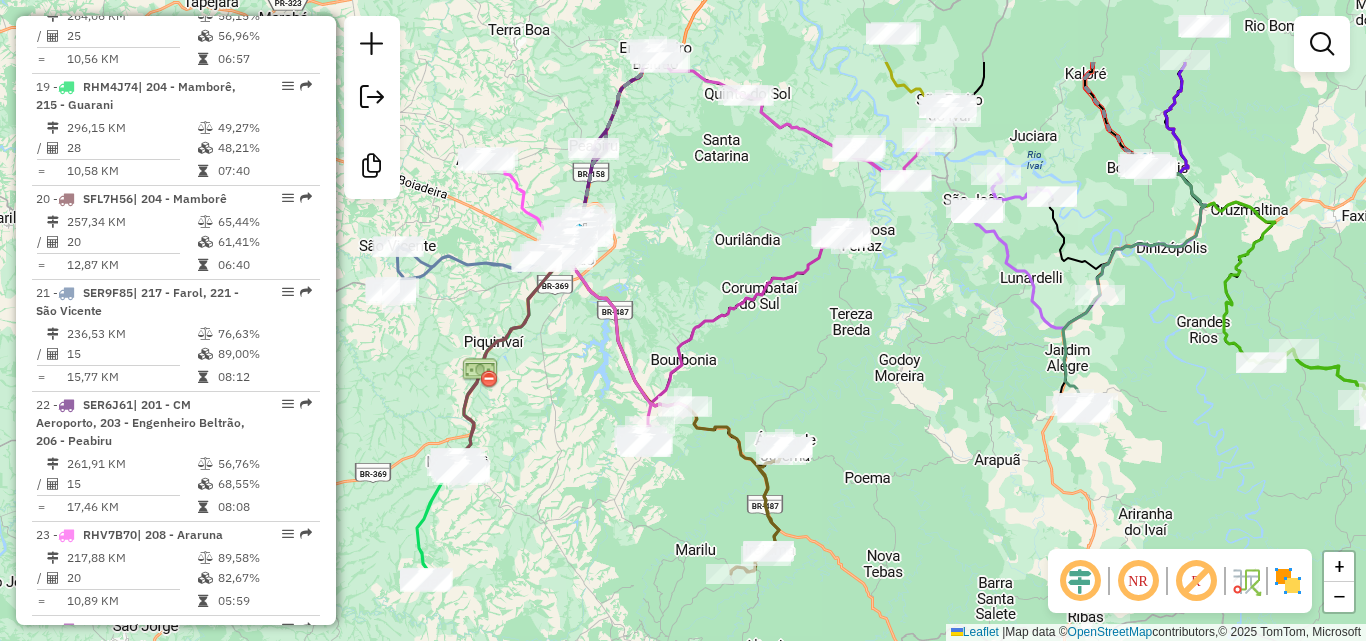 drag, startPoint x: 983, startPoint y: 180, endPoint x: 909, endPoint y: 365, distance: 199.2511 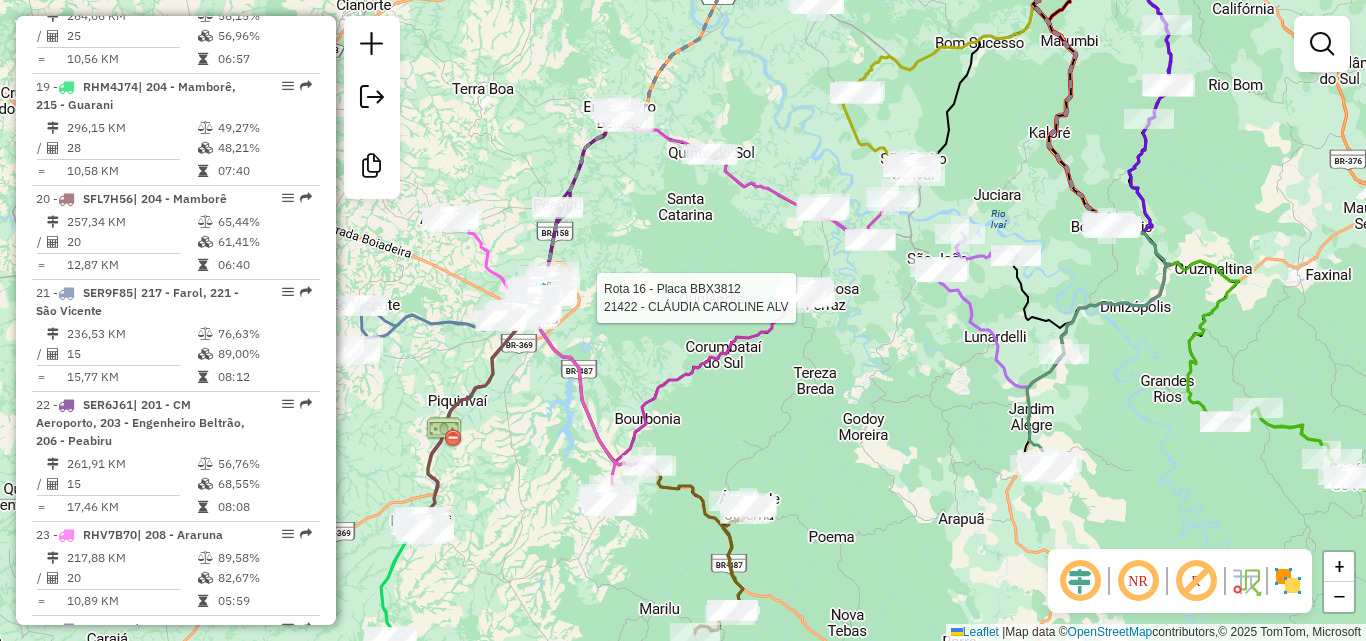 select on "**********" 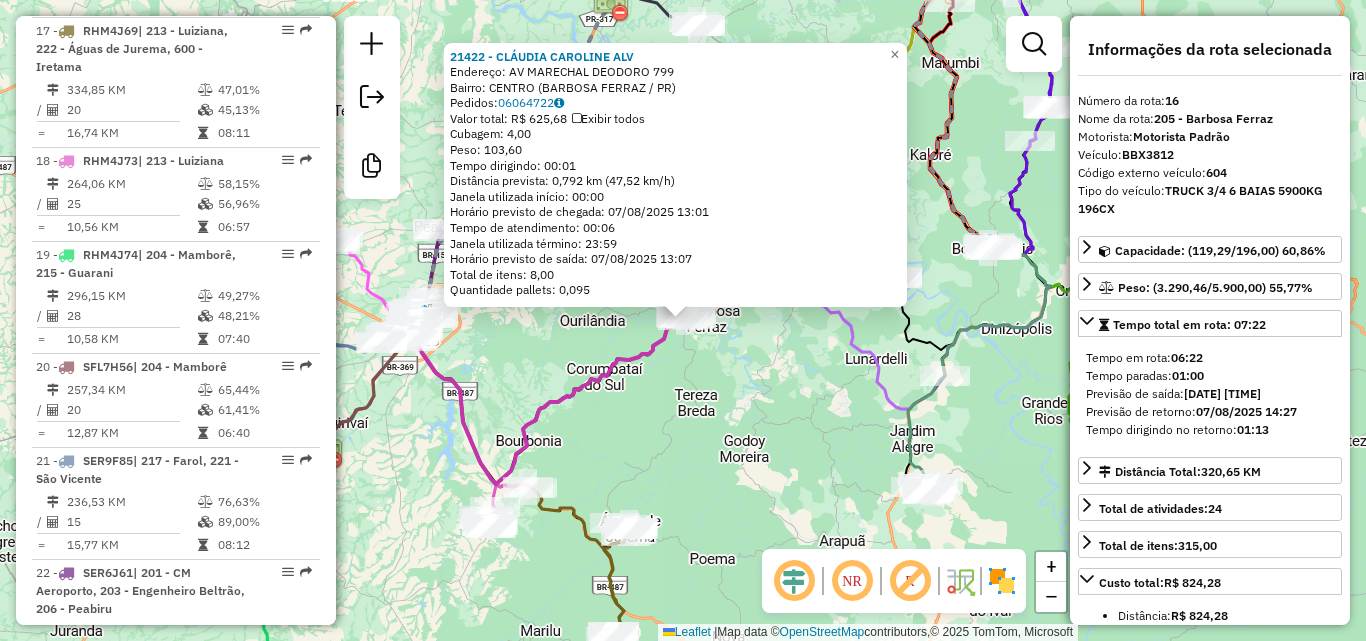 scroll, scrollTop: 2414, scrollLeft: 0, axis: vertical 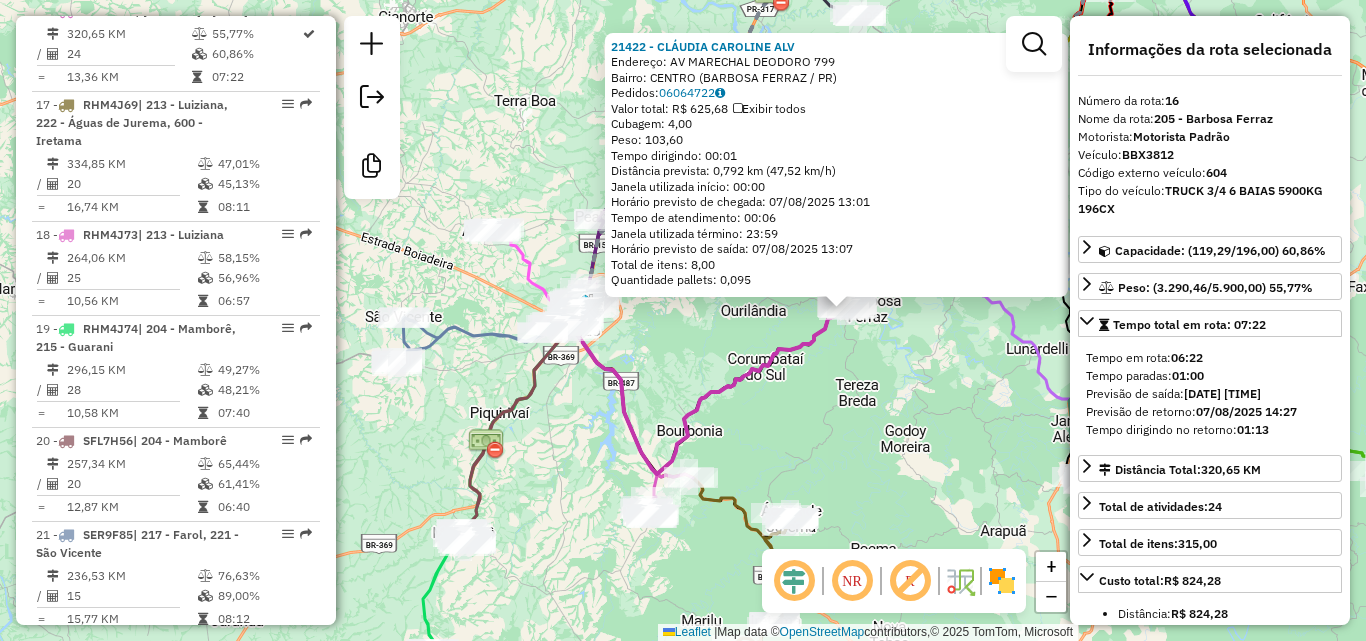 drag, startPoint x: 681, startPoint y: 436, endPoint x: 842, endPoint y: 426, distance: 161.31026 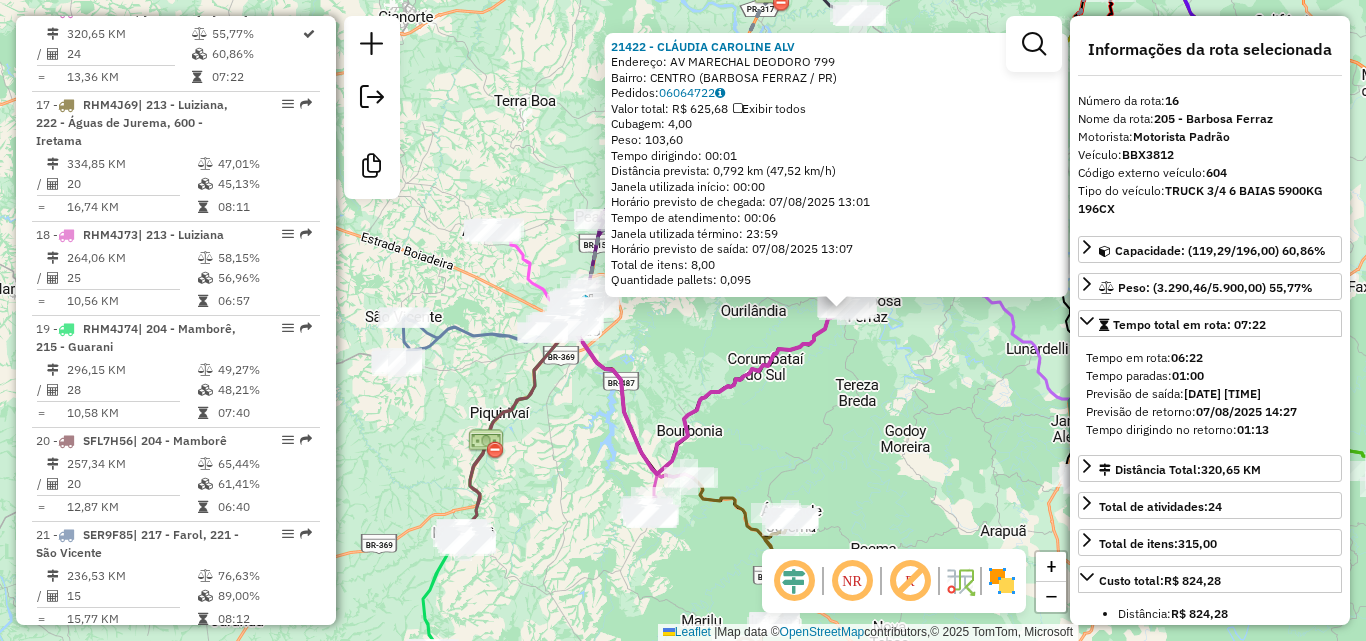 click on "[NUMBER] - [LAST_NAME] [LAST_NAME] [LAST_NAME] Endereço: AV [LAST_NAME] [LAST_NAME] [NUMBER] Bairro: CENTRO ([CITY] / PR) Pedidos: [ORDER_ID] Valor total: [CURRENCY] [AMOUNT] Exibir todos Cubagem: [CUBAGE] Peso: [WEIGHT] Tempo dirigindo: [TIME] Distância prevista: [DISTANCE] km ([SPEED] km/h) Janela utilizada início: [TIME] Horário previsto de chegada: [DATE] [TIME] Tempo de atendimento: [TIME] Janela utilizada término: [TIME] Horário previsto de saída: [DATE] [TIME] Total de itens: [ITEMS] Quantidade pallets: [PALLETS] × Janela de atendimento Grade de atendimento Capacidade Transportadoras Veículos Cliente Pedidos Rotas Selecione os dias de semana para filtrar as janelas de atendimento Seg Ter Qua Qui Sex Sáb Dom Informe o período da janela de atendimento: De: Até: Filtrar exatamente a janela do cliente Considerar janela de atendimento padrão Seg Ter Qua Qui Sex Sáb Dom Peso mínimo: Peso máximo: +" 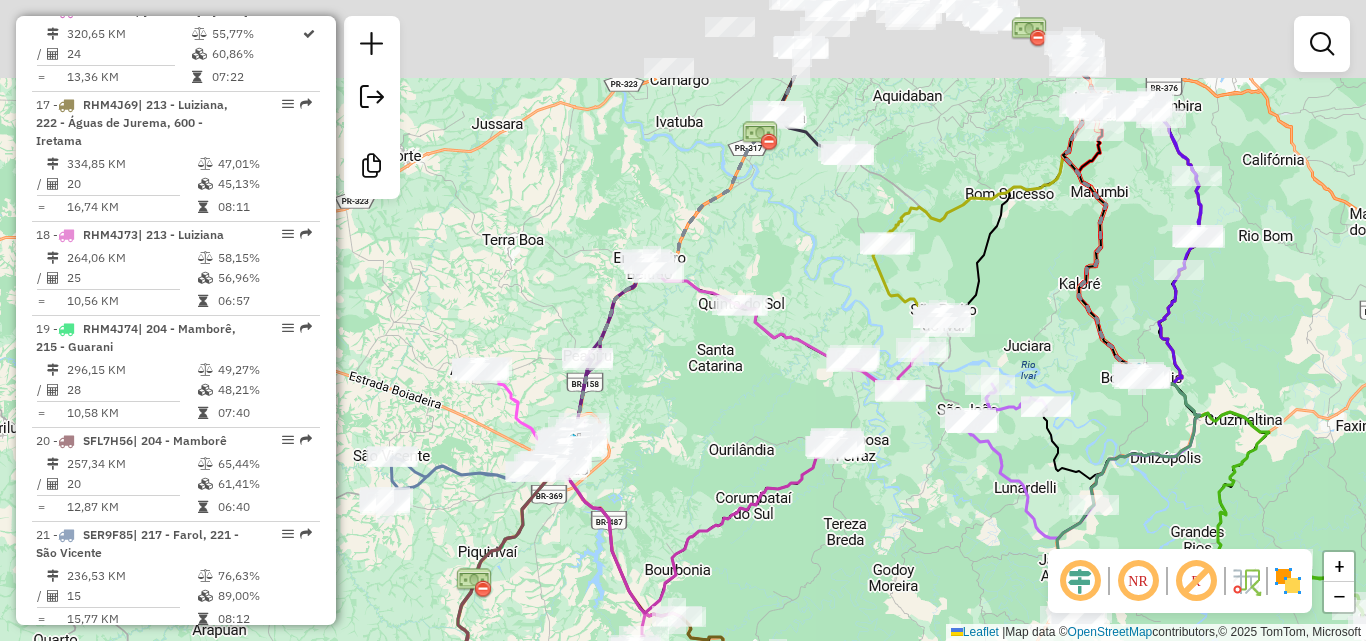 drag, startPoint x: 795, startPoint y: 98, endPoint x: 783, endPoint y: 342, distance: 244.2949 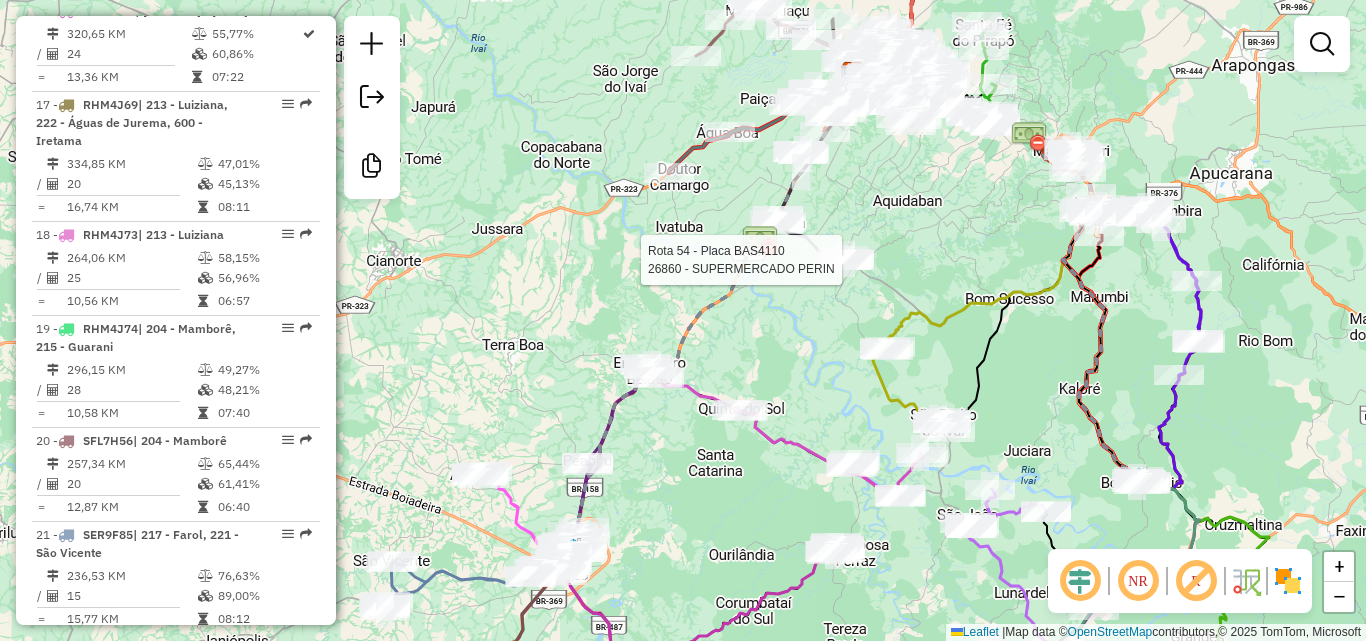select on "**********" 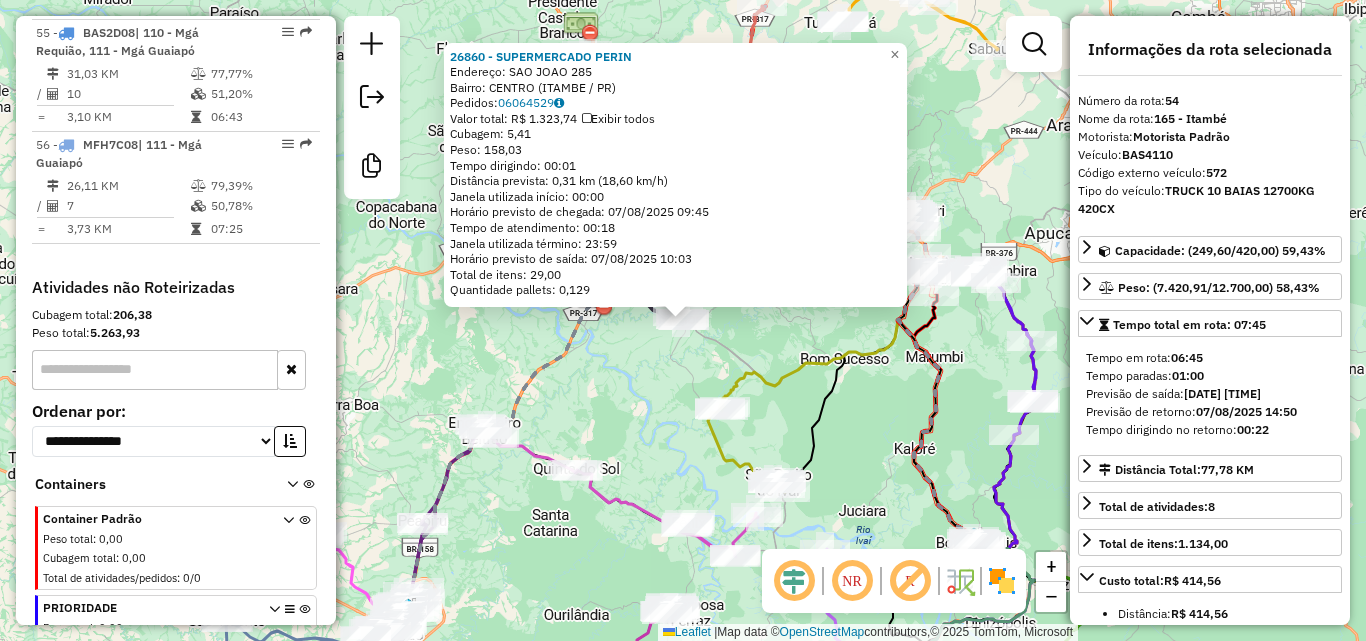 scroll, scrollTop: 7210, scrollLeft: 0, axis: vertical 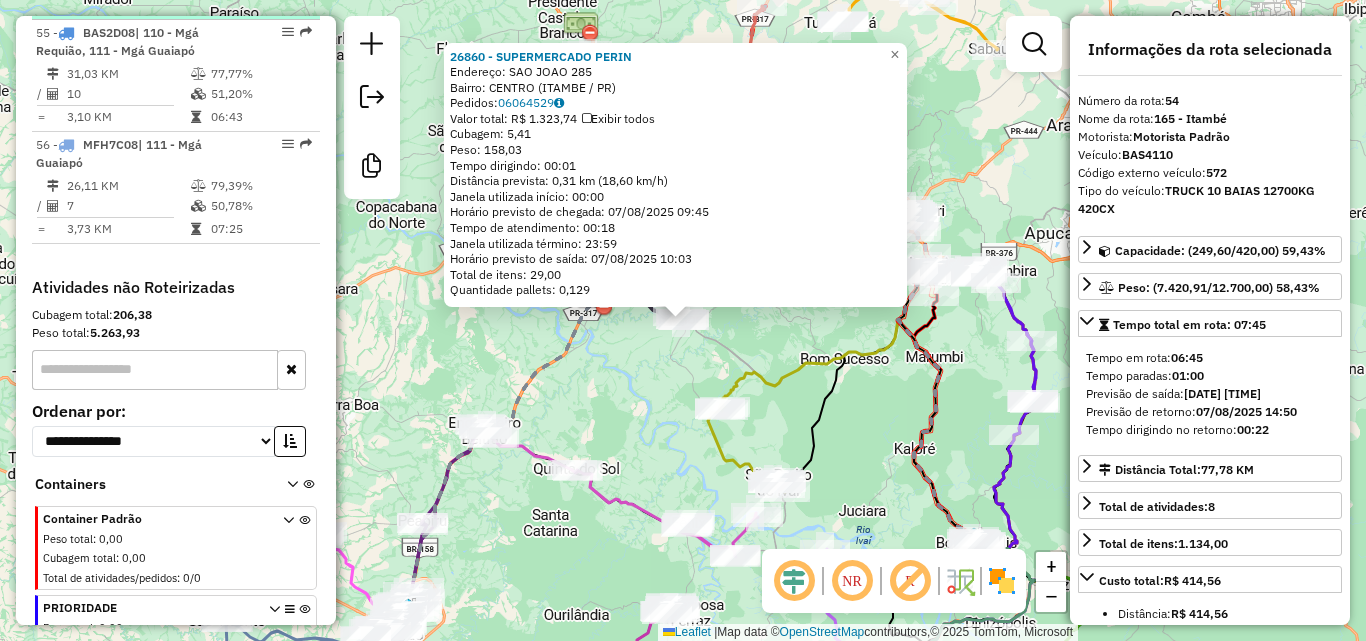click at bounding box center (200, -38) 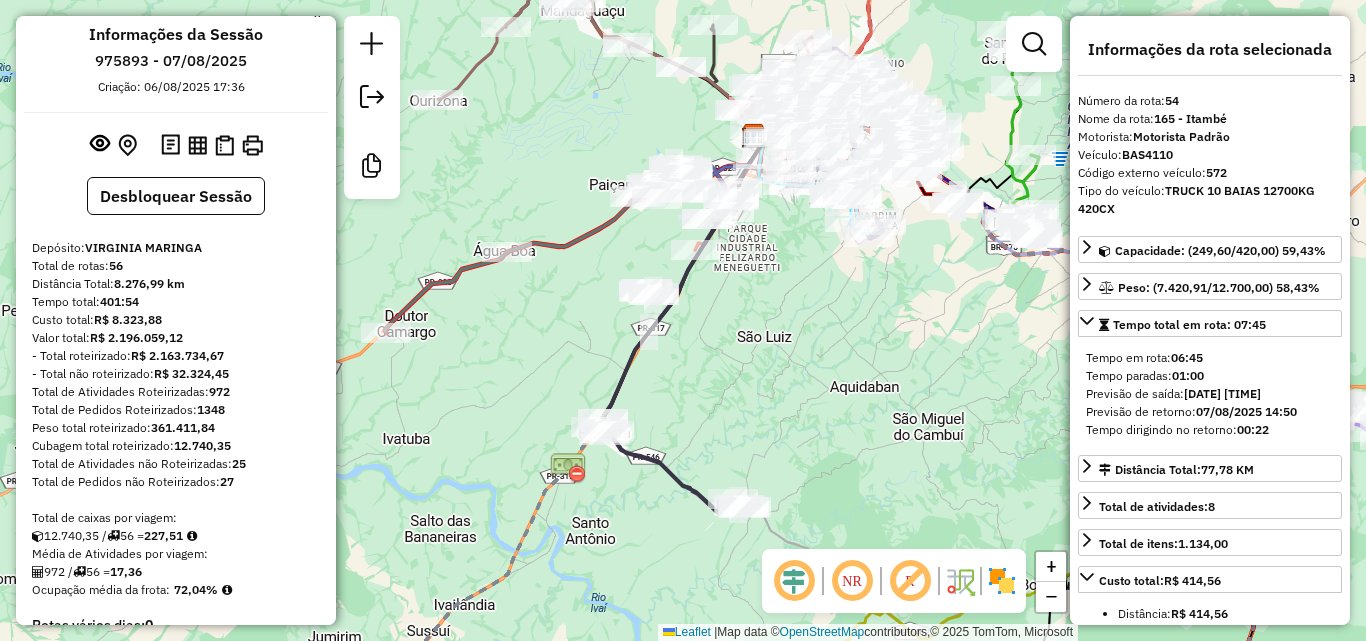 scroll, scrollTop: 0, scrollLeft: 0, axis: both 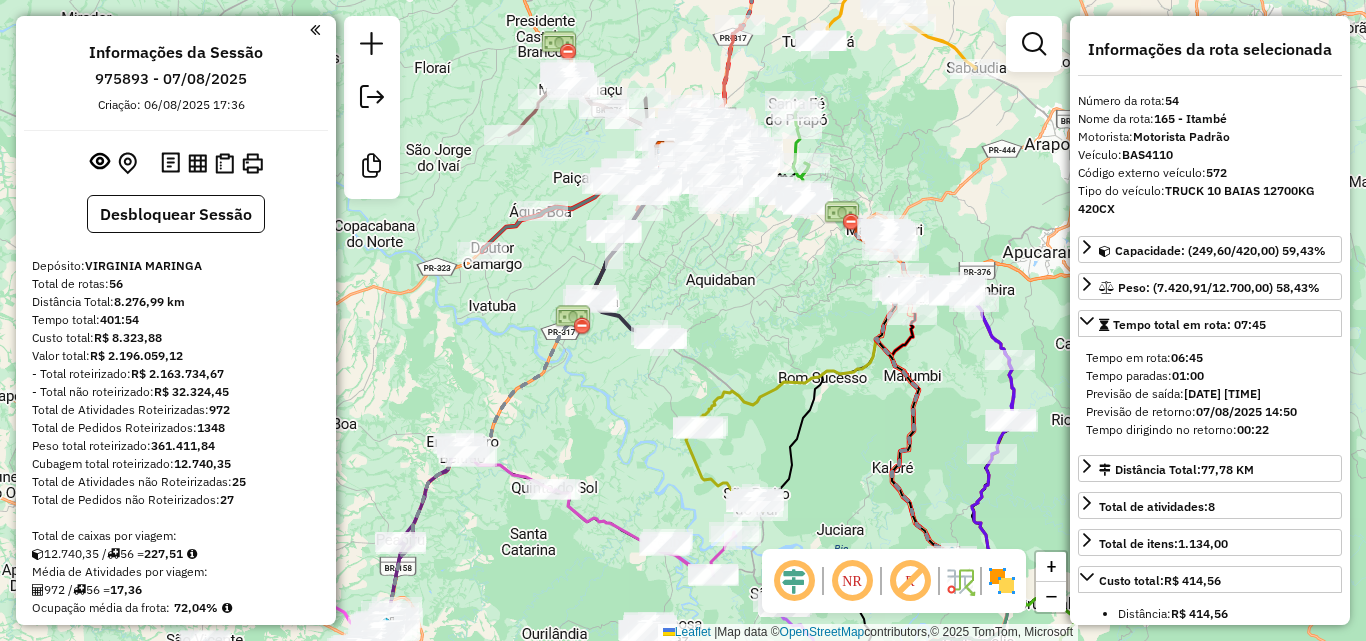 drag, startPoint x: 806, startPoint y: 332, endPoint x: 741, endPoint y: 289, distance: 77.93587 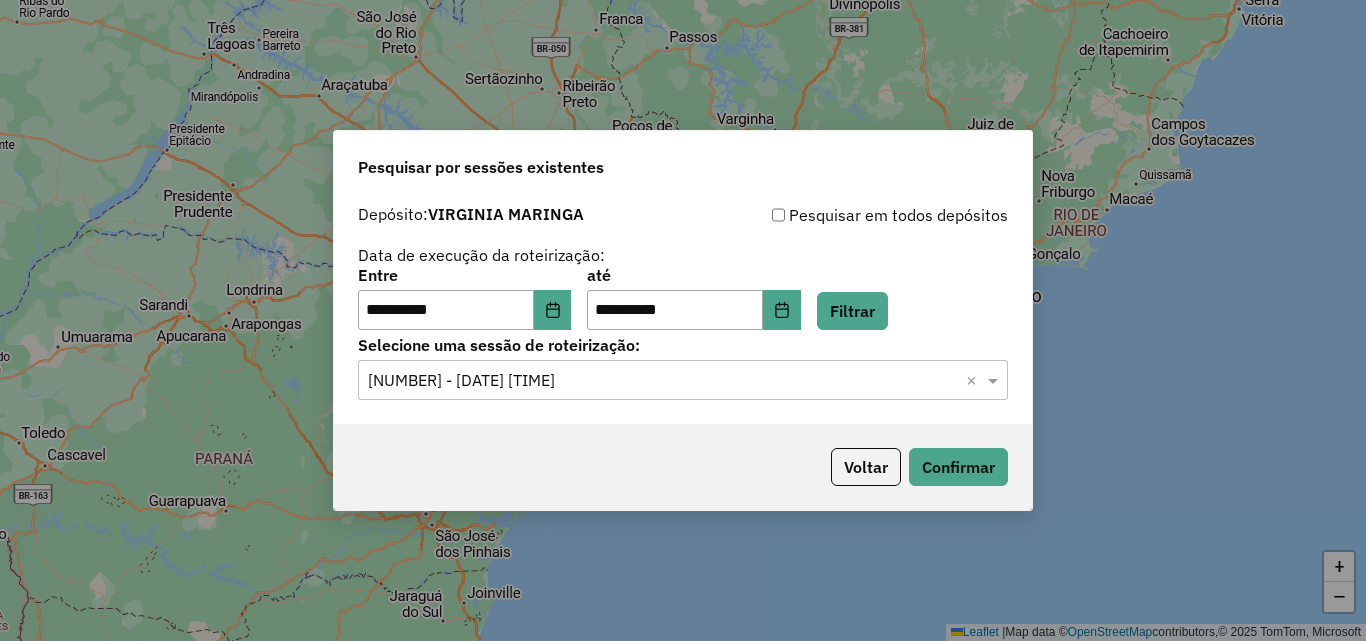scroll, scrollTop: 0, scrollLeft: 0, axis: both 